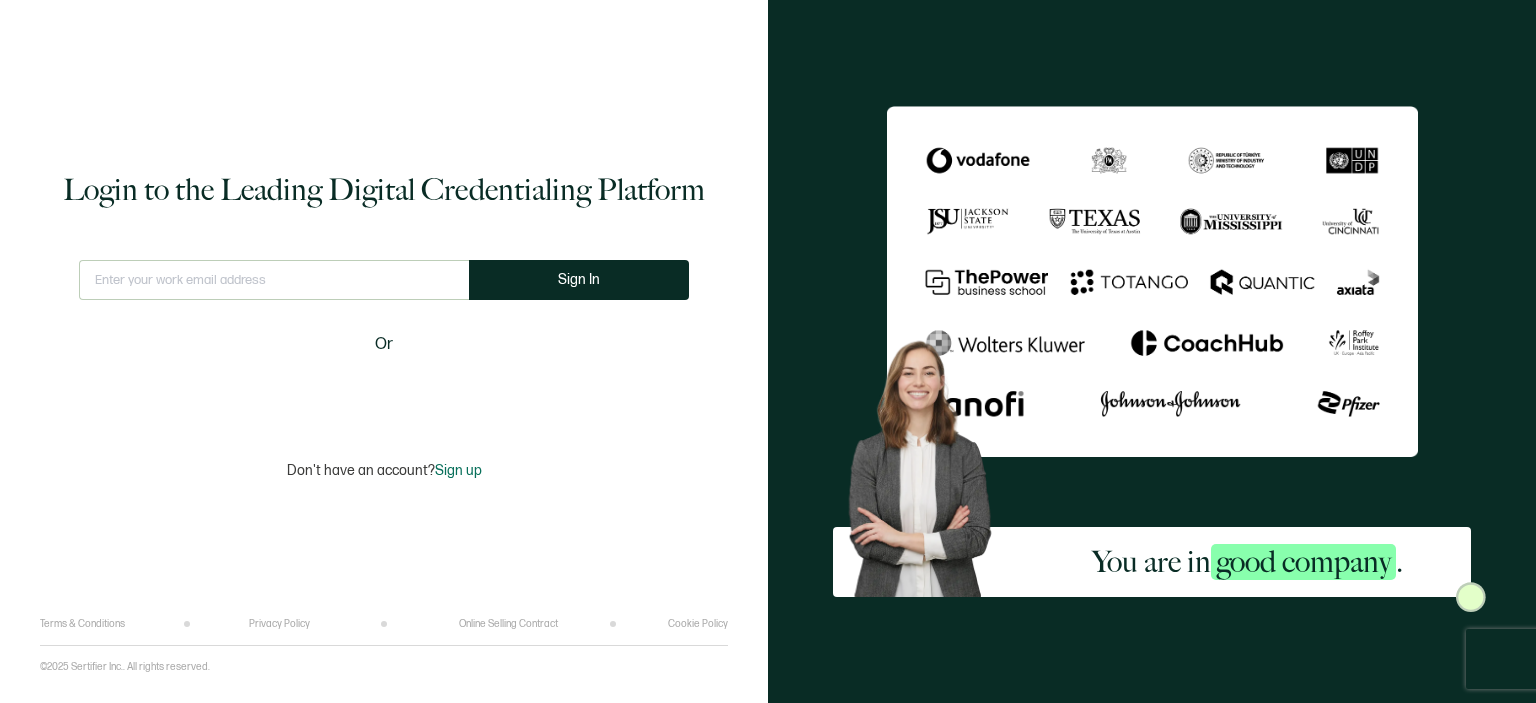 scroll, scrollTop: 0, scrollLeft: 0, axis: both 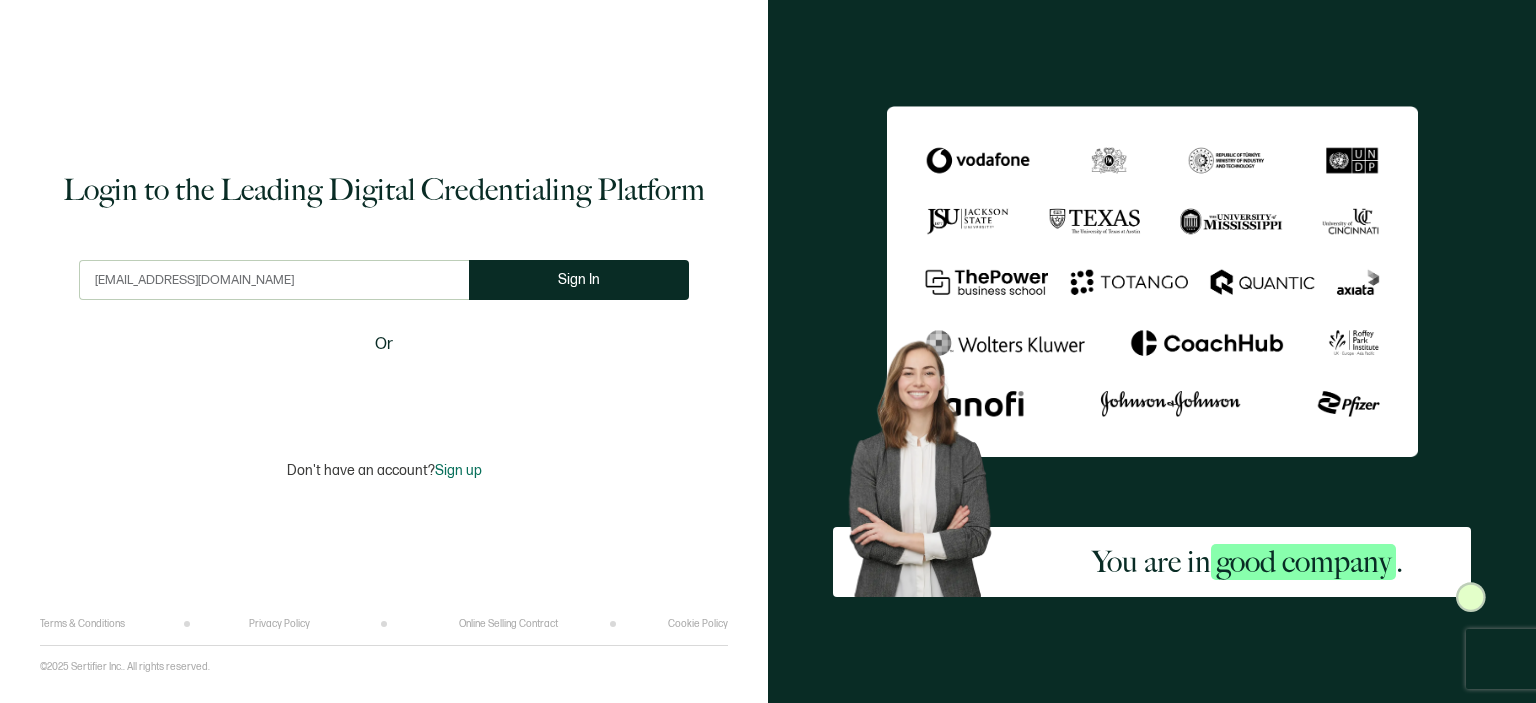 type on "[EMAIL_ADDRESS][DOMAIN_NAME]" 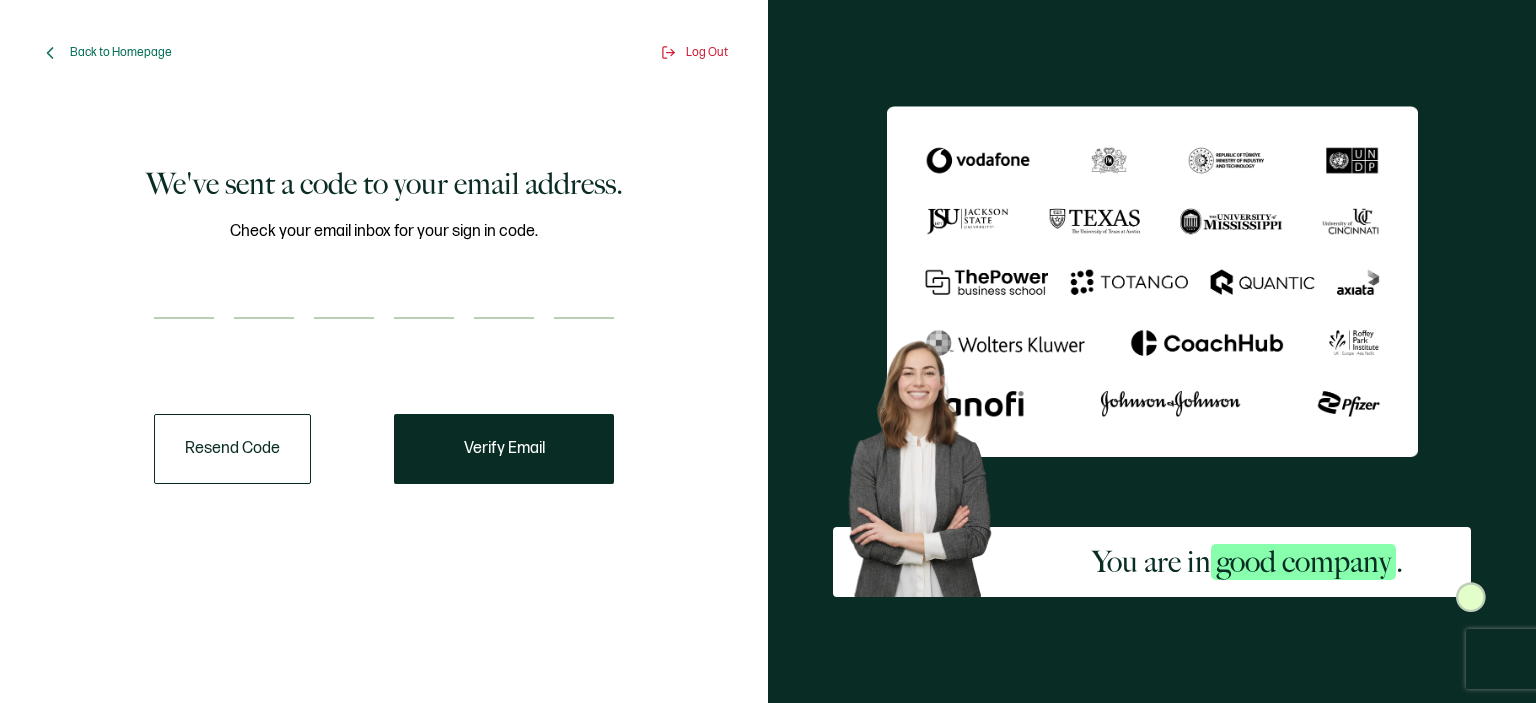 click at bounding box center [184, 299] 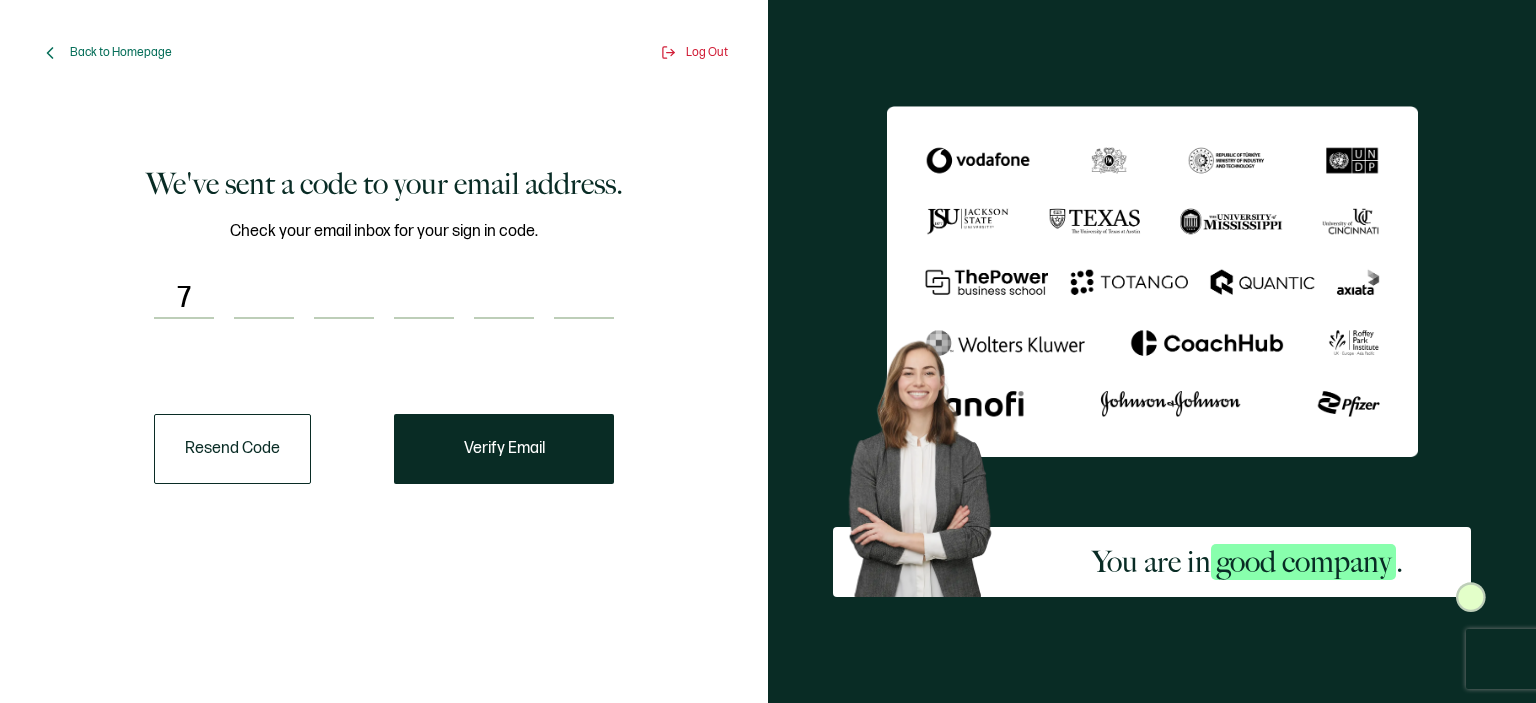 type on "5" 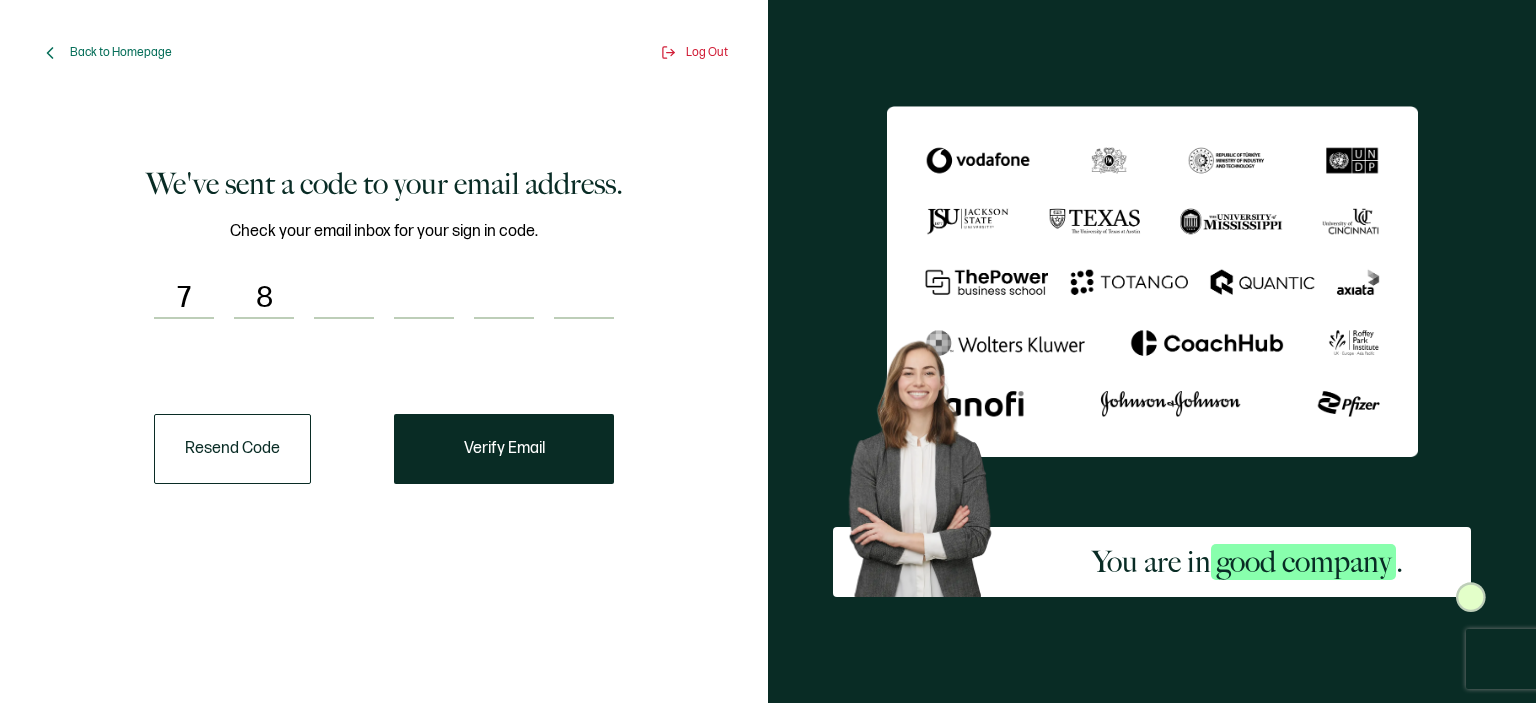 type on "5" 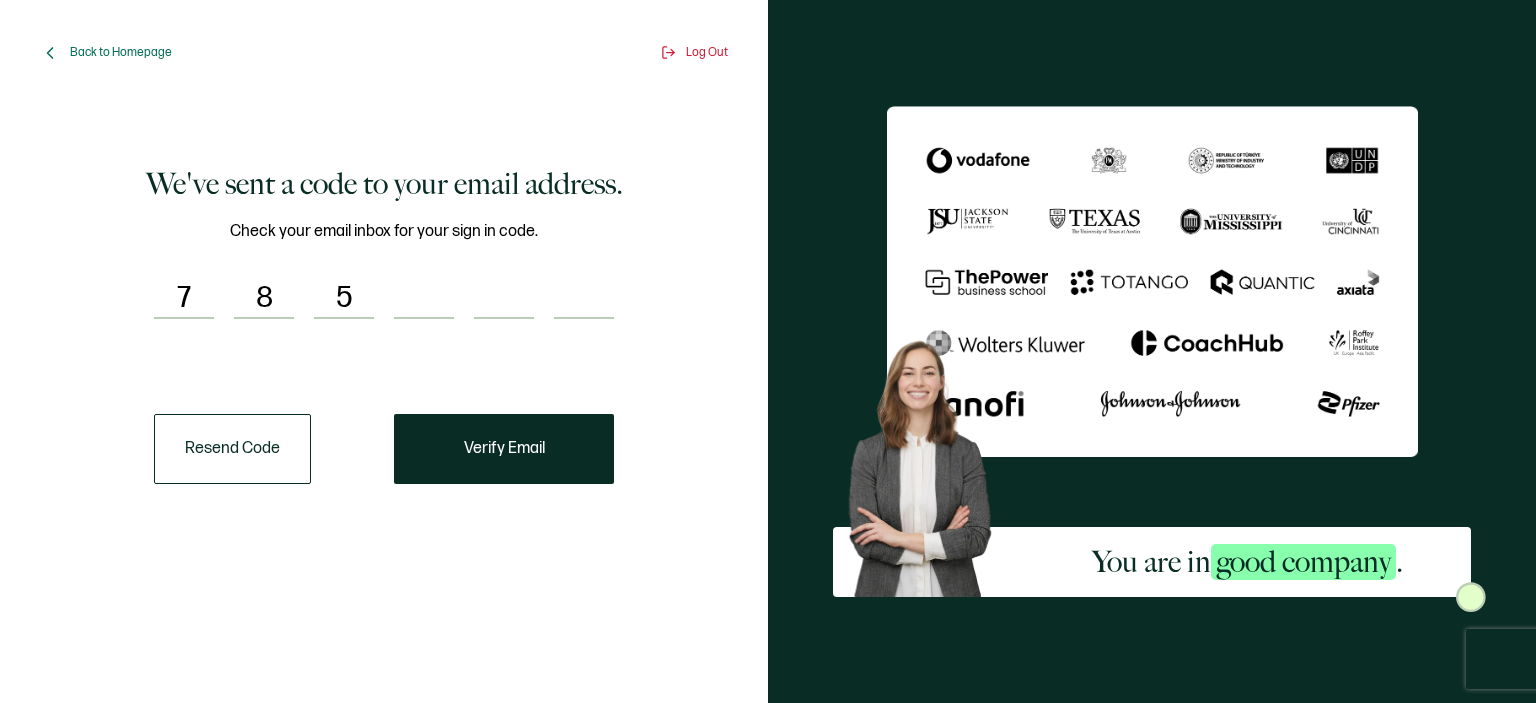 type on "3" 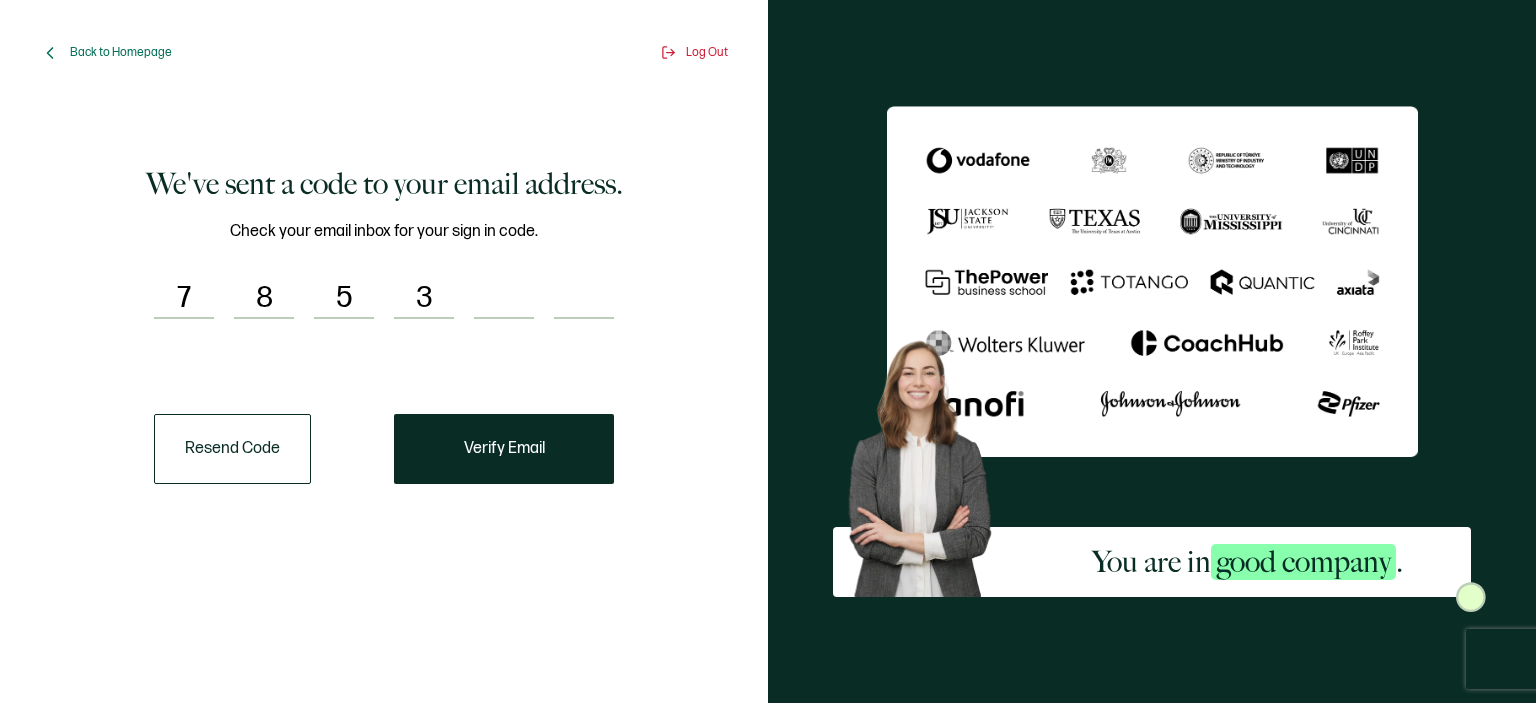 type on "9" 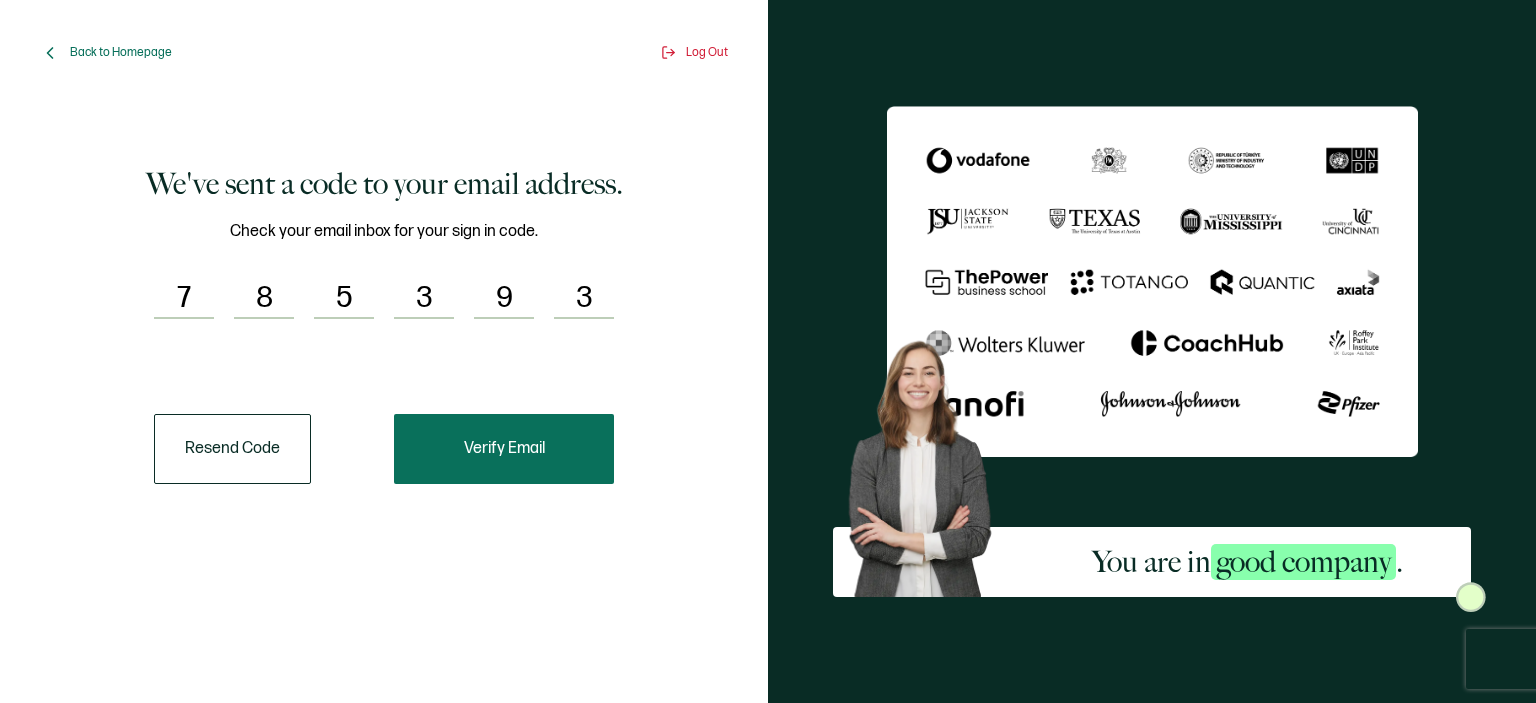 type on "3" 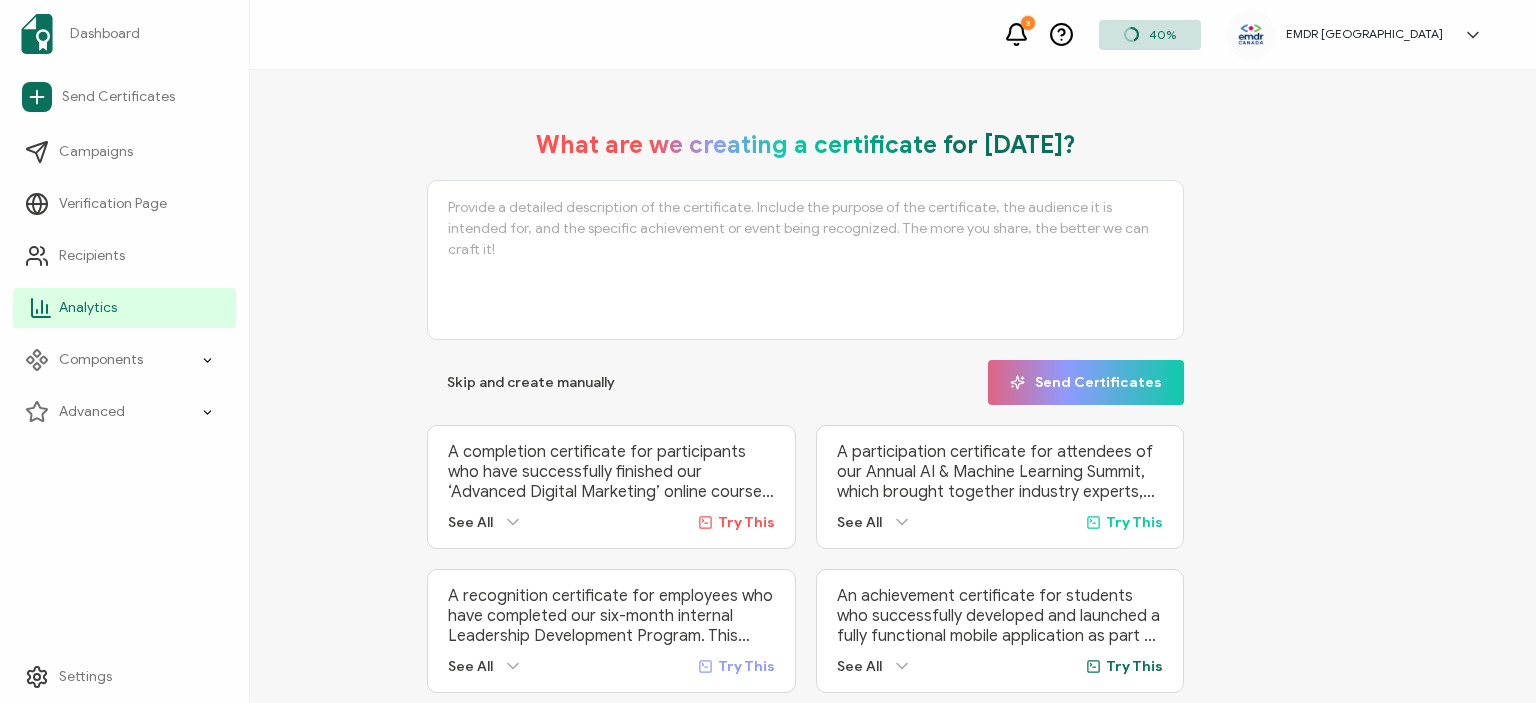 click on "Analytics" at bounding box center [88, 308] 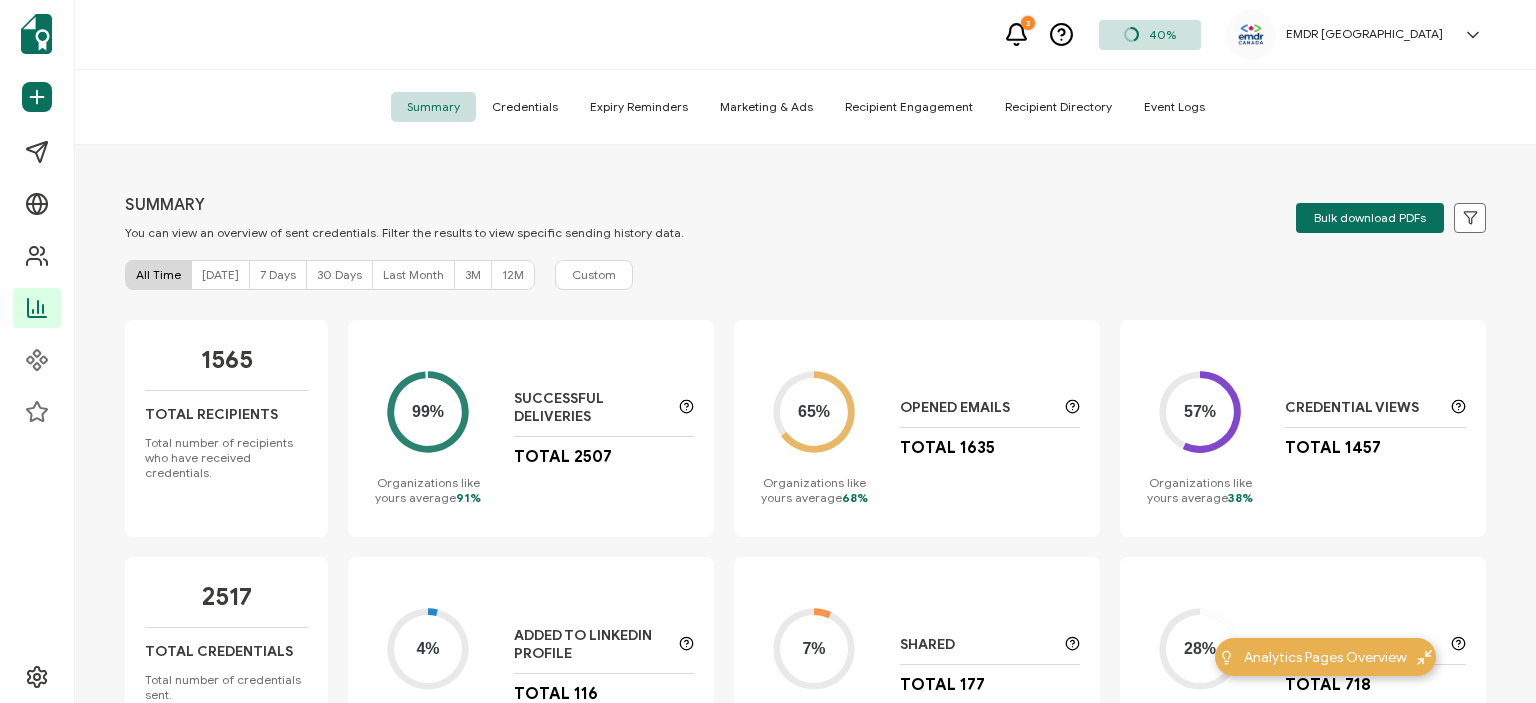 click on "Credentials" at bounding box center [525, 107] 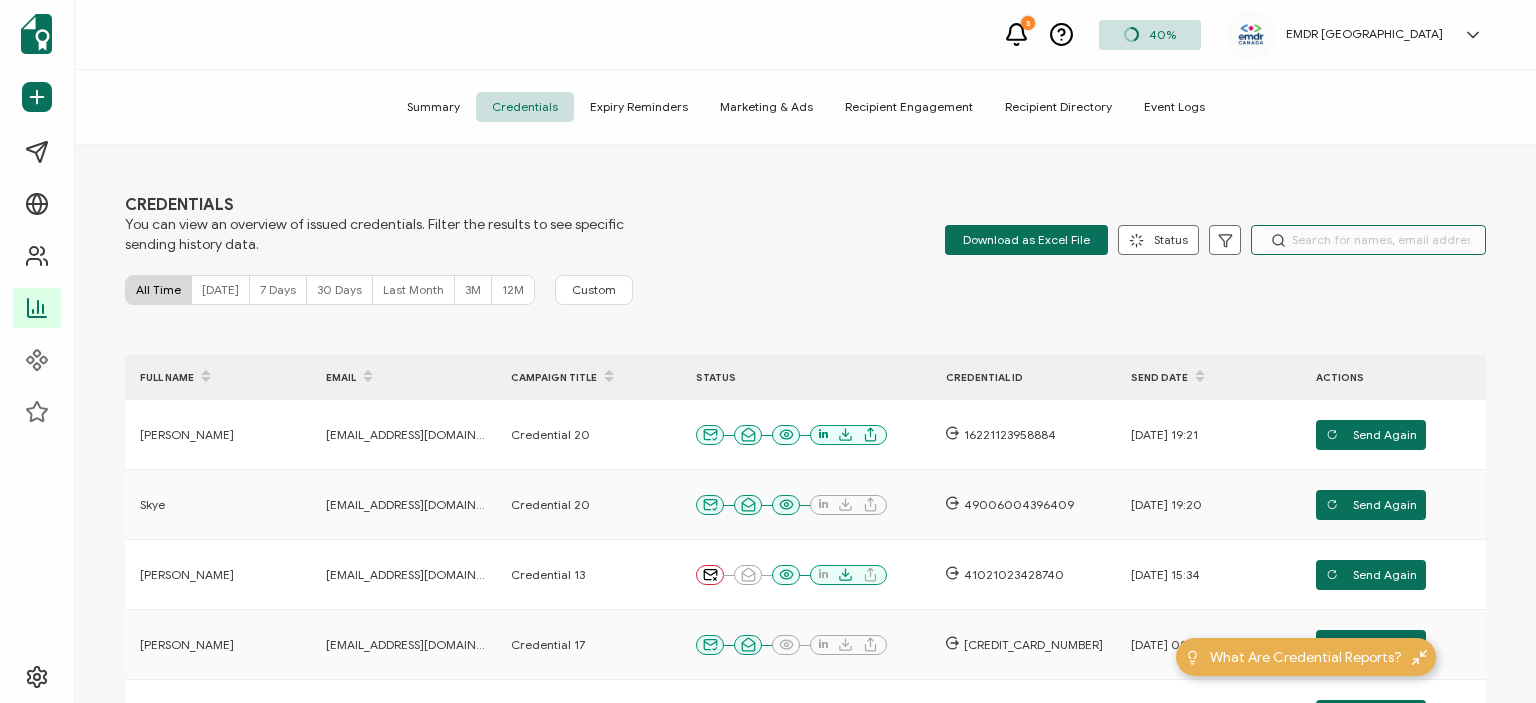 click at bounding box center [1368, 240] 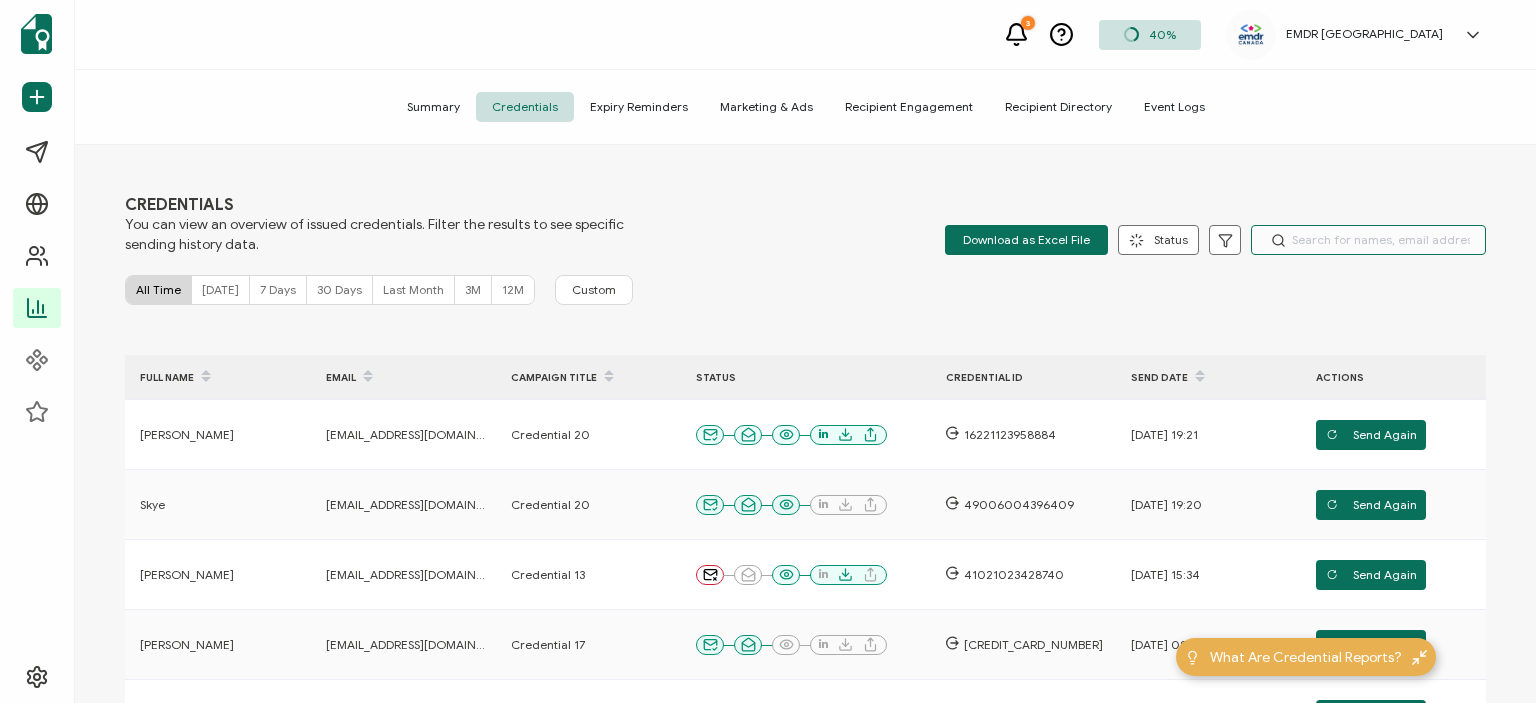 paste on "Placsko" 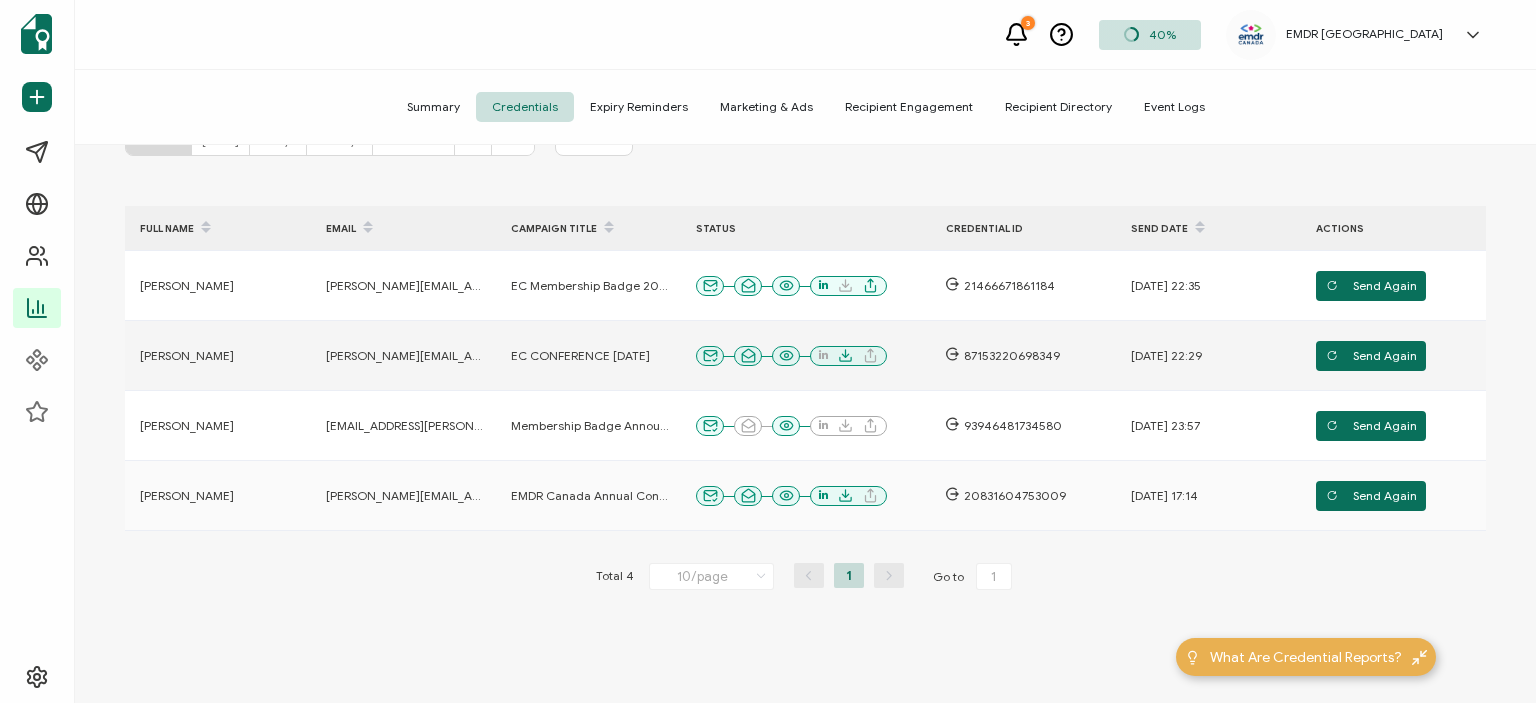 scroll, scrollTop: 152, scrollLeft: 0, axis: vertical 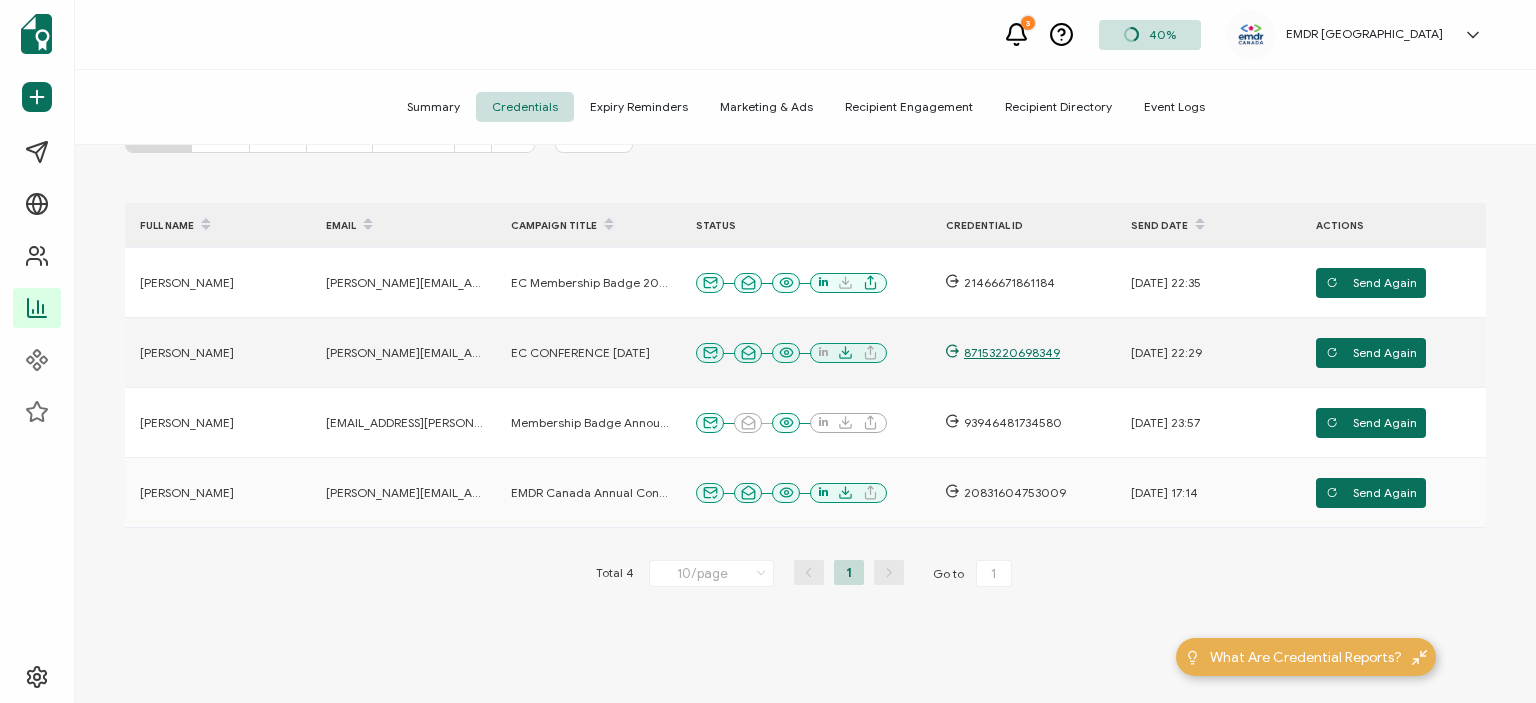 type on "Placsko" 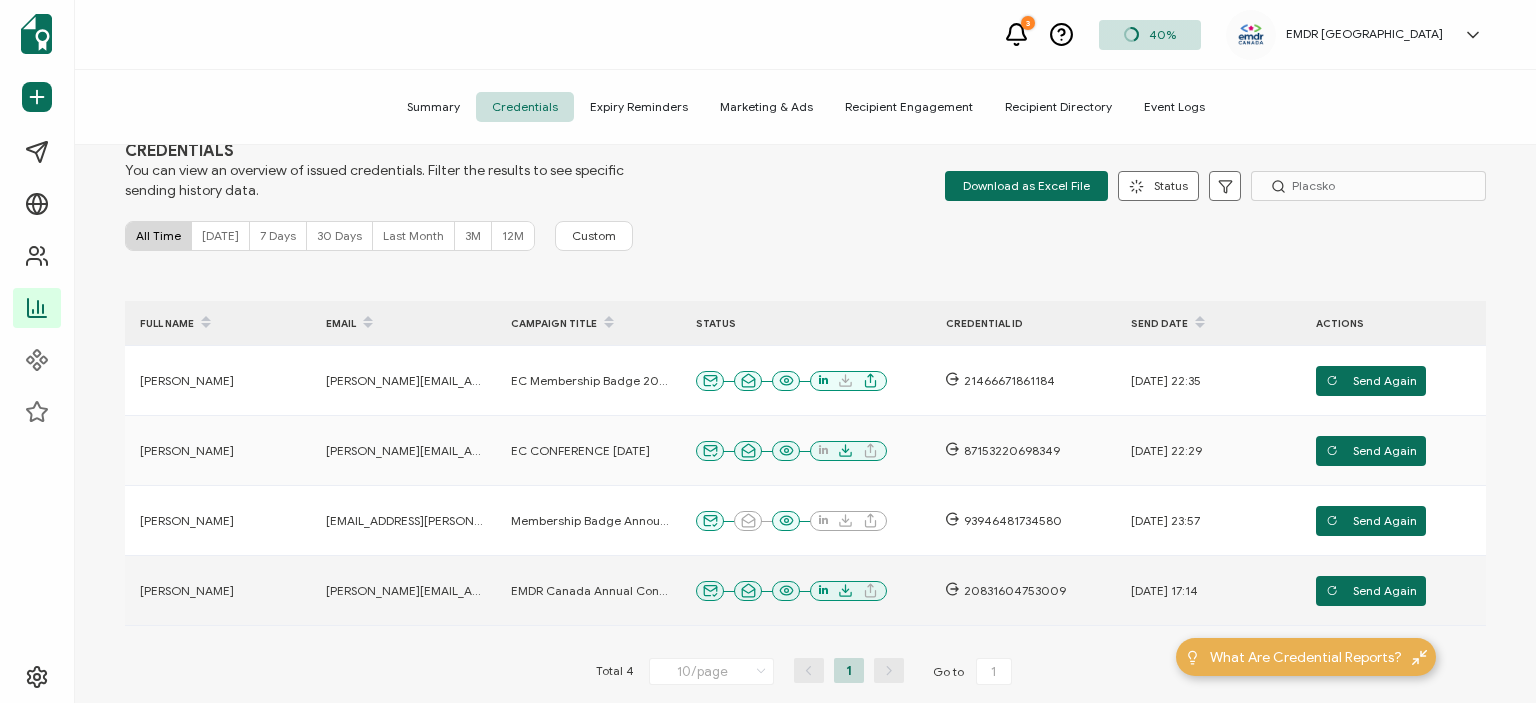 scroll, scrollTop: 52, scrollLeft: 0, axis: vertical 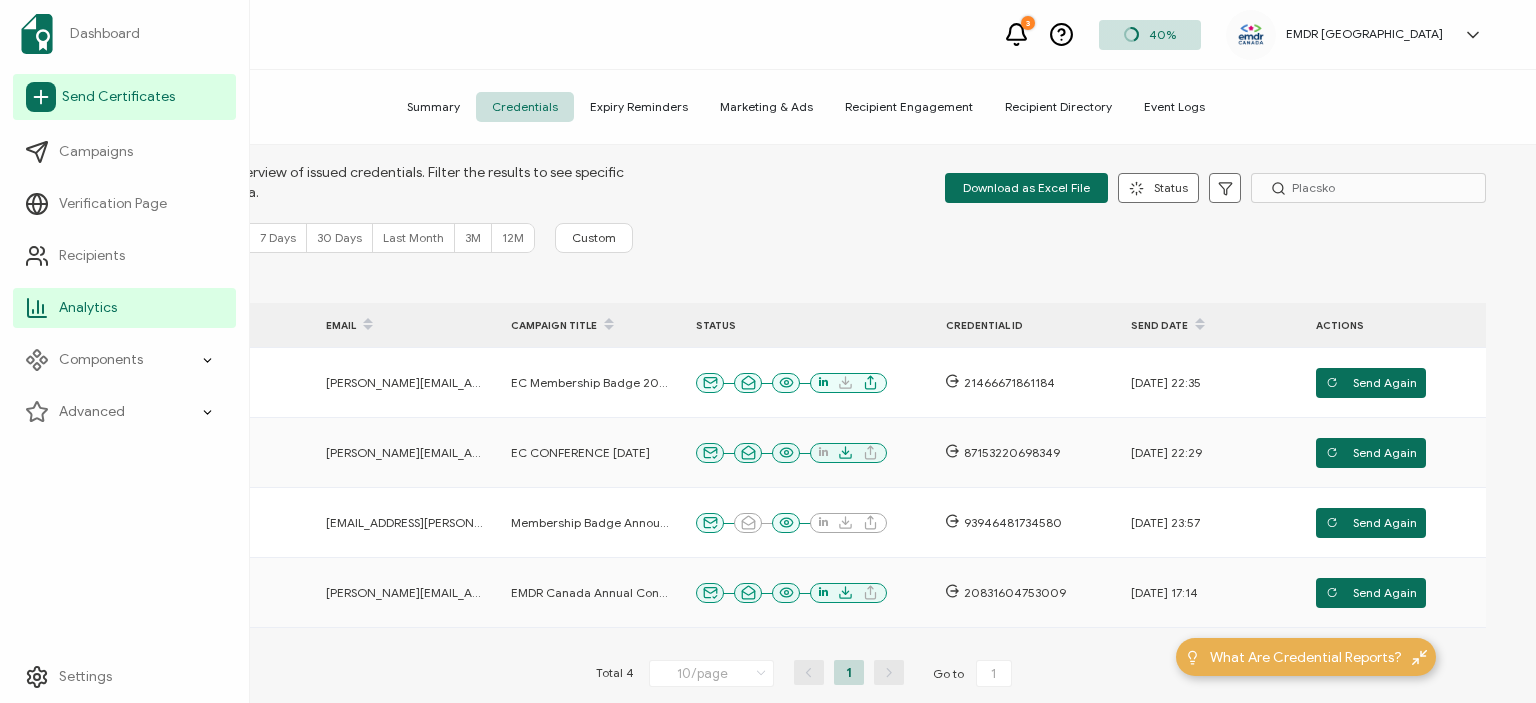 click on "Send Certificates" at bounding box center [118, 97] 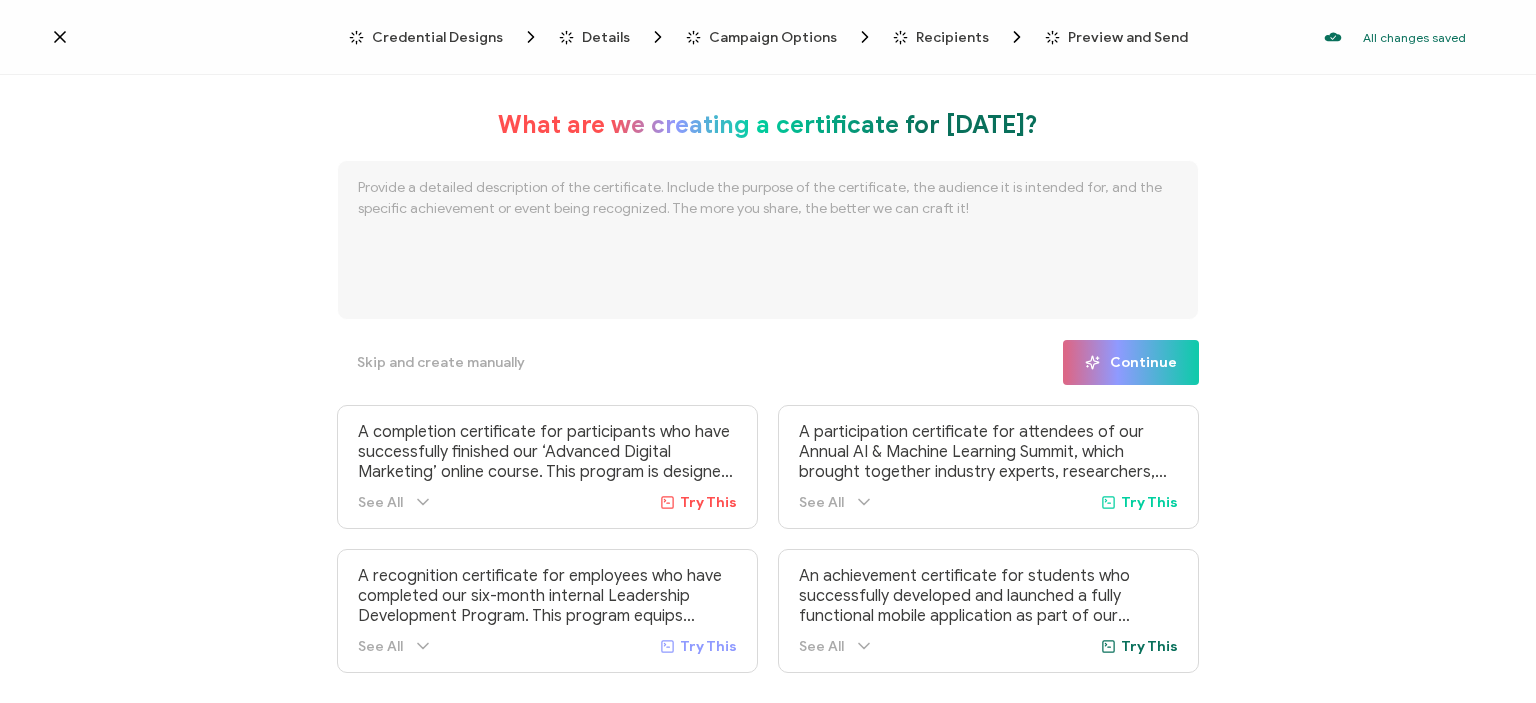 click 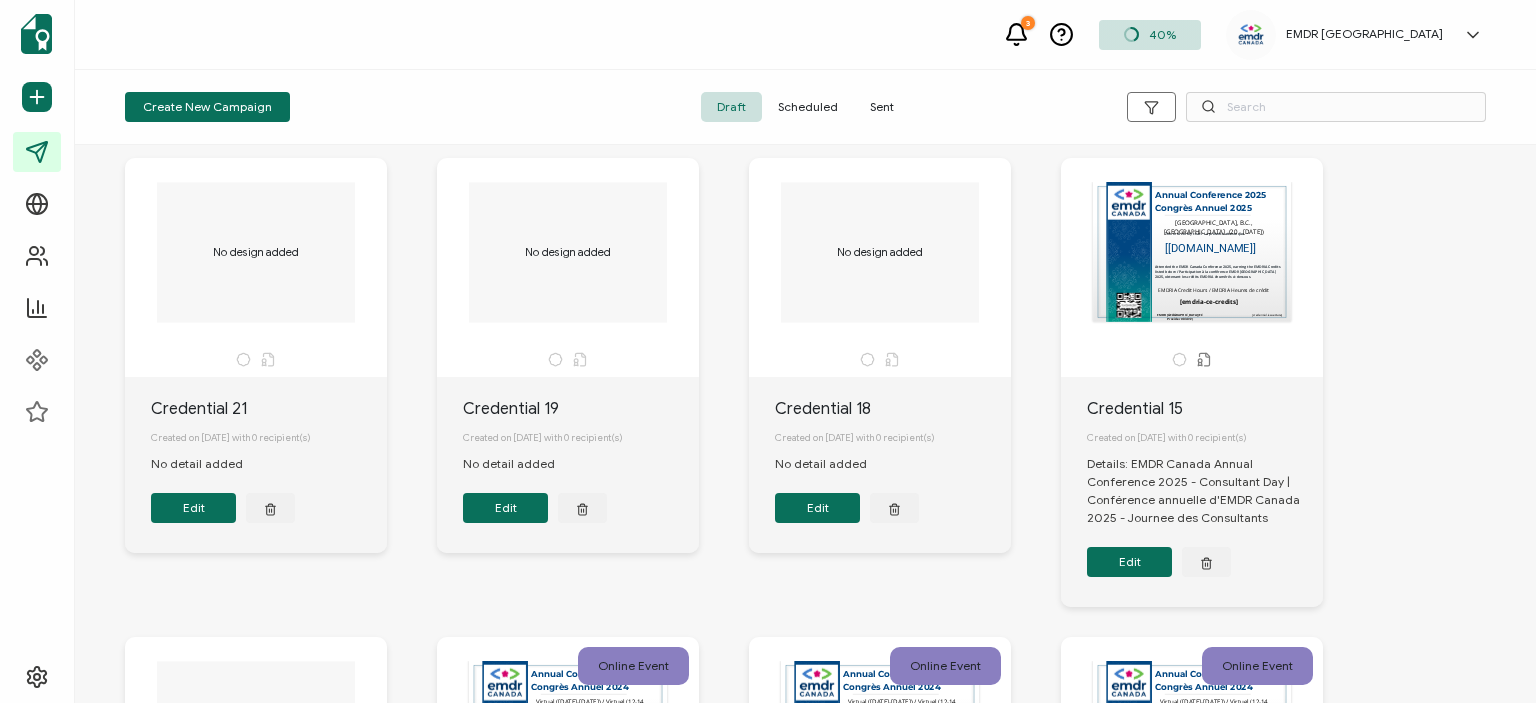 scroll, scrollTop: 36, scrollLeft: 0, axis: vertical 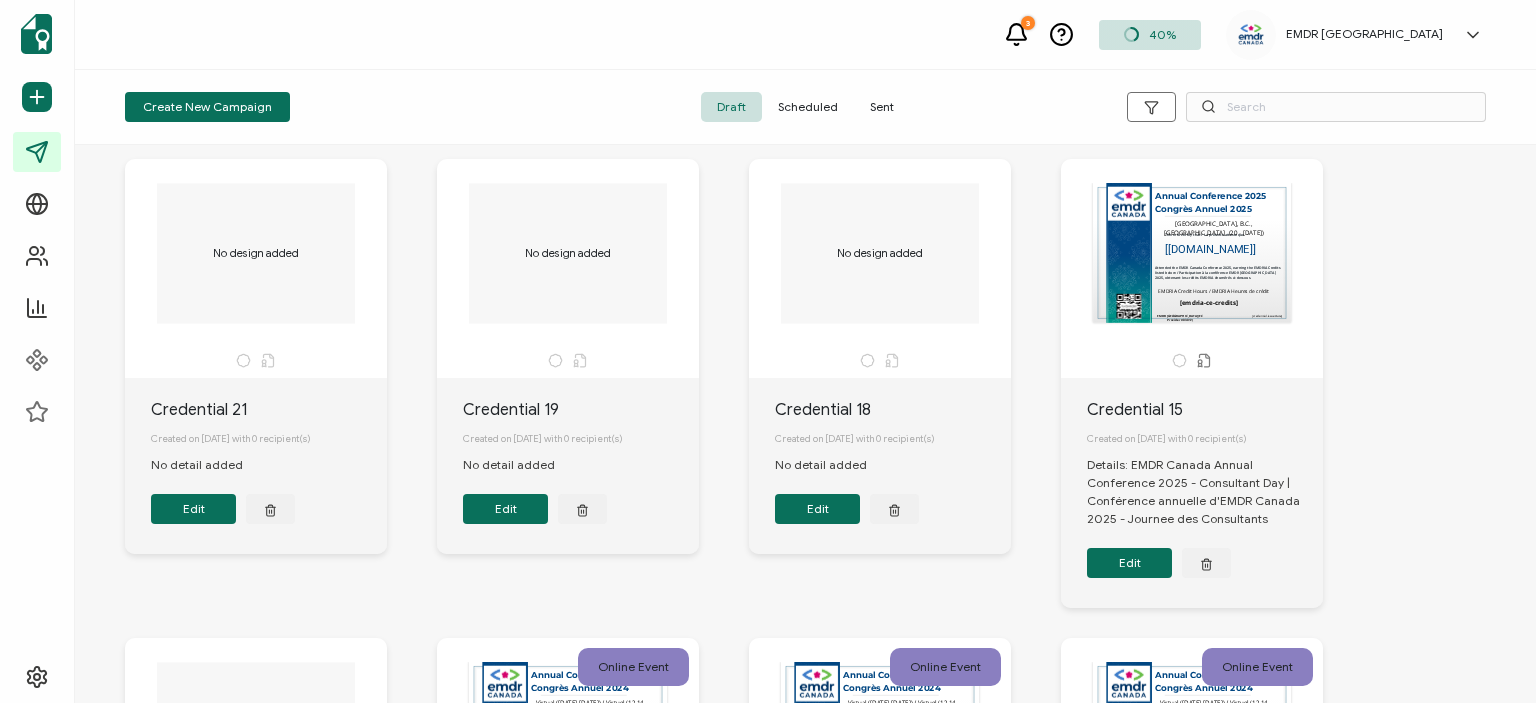 click on "Annual Conference 2025
Congrès Annuel 2025
The recipient’s full name, which will be automatically filled based on the information uploaded when adding recipients or lists.   [[DOMAIN_NAME]]         This is to certify that / La présente atteste que                [GEOGRAPHIC_DATA], B.C., [GEOGRAPHIC_DATA]  (20 - [DATE])         Attended the EMDR Canada Conference 2025, earning the EMDRIA Credits listed below / Participation à la conférence EMDR [GEOGRAPHIC_DATA] 2025, obtenant les crédits EMDRIA énumérés ci-dessous.          EMDRIA Credit Hours / EMDRIA Heures de crédit          [emdria-ce-credits]       The date the credential was issued. This will automatically update to the day the credential is sent.   [credential.issueDate]                   EMDR [GEOGRAPHIC_DATA] (EC Provider # 03012)" at bounding box center (1192, 253) 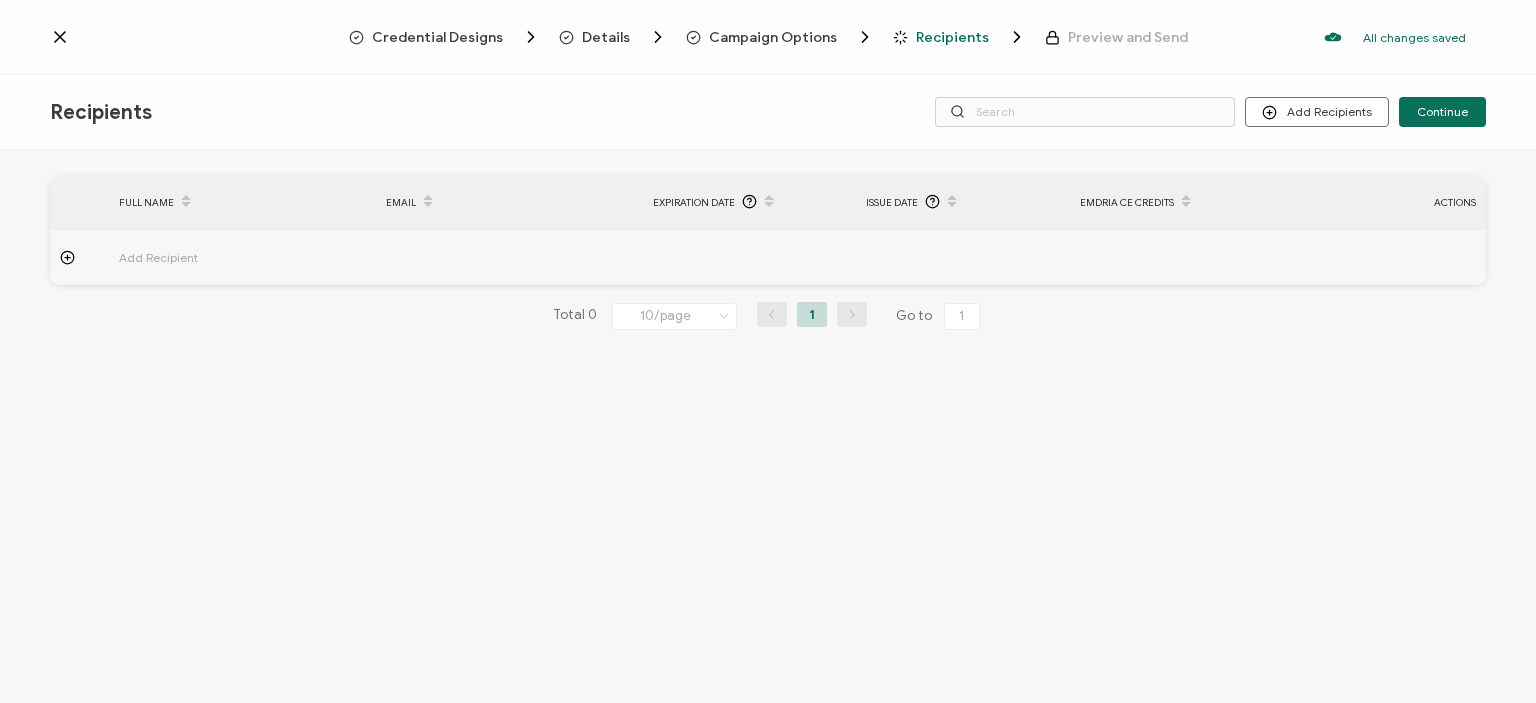 click 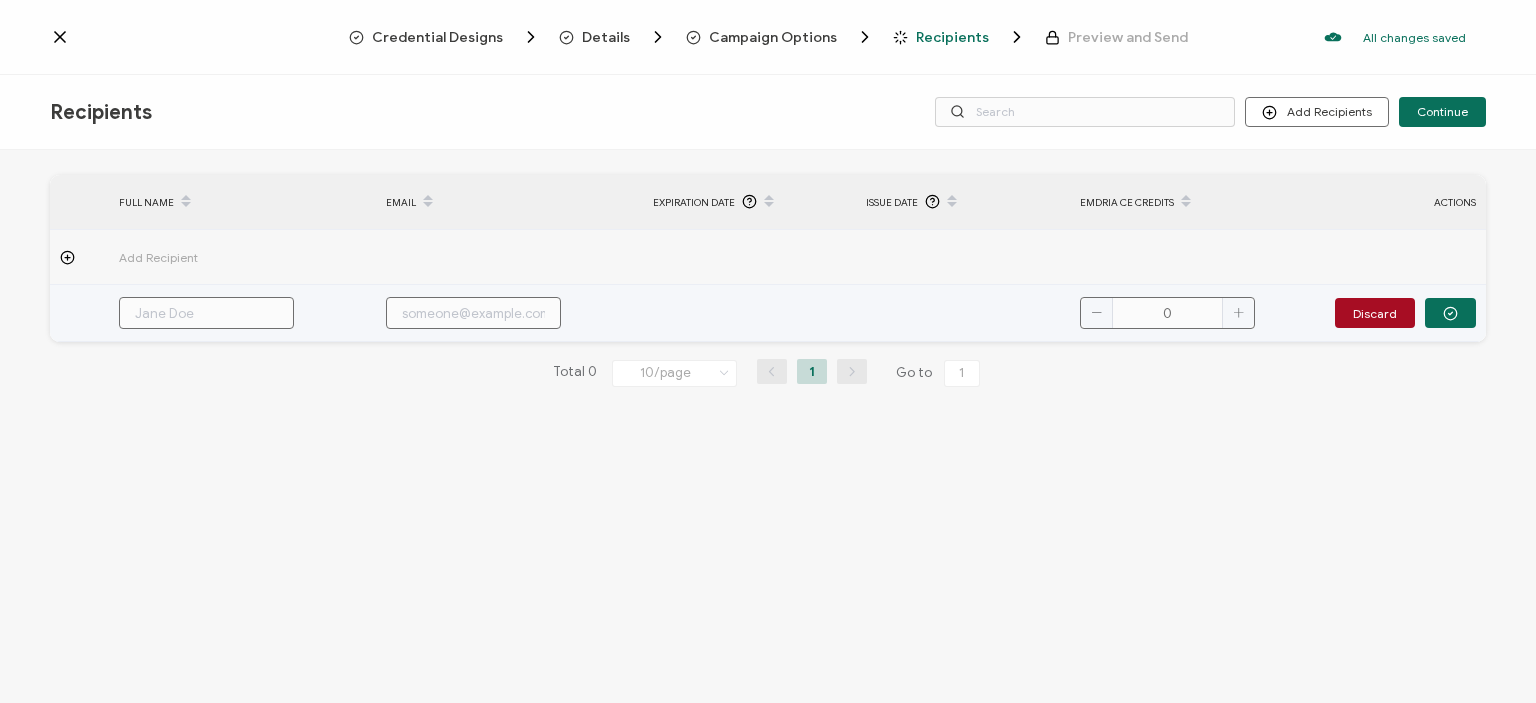 click at bounding box center [206, 313] 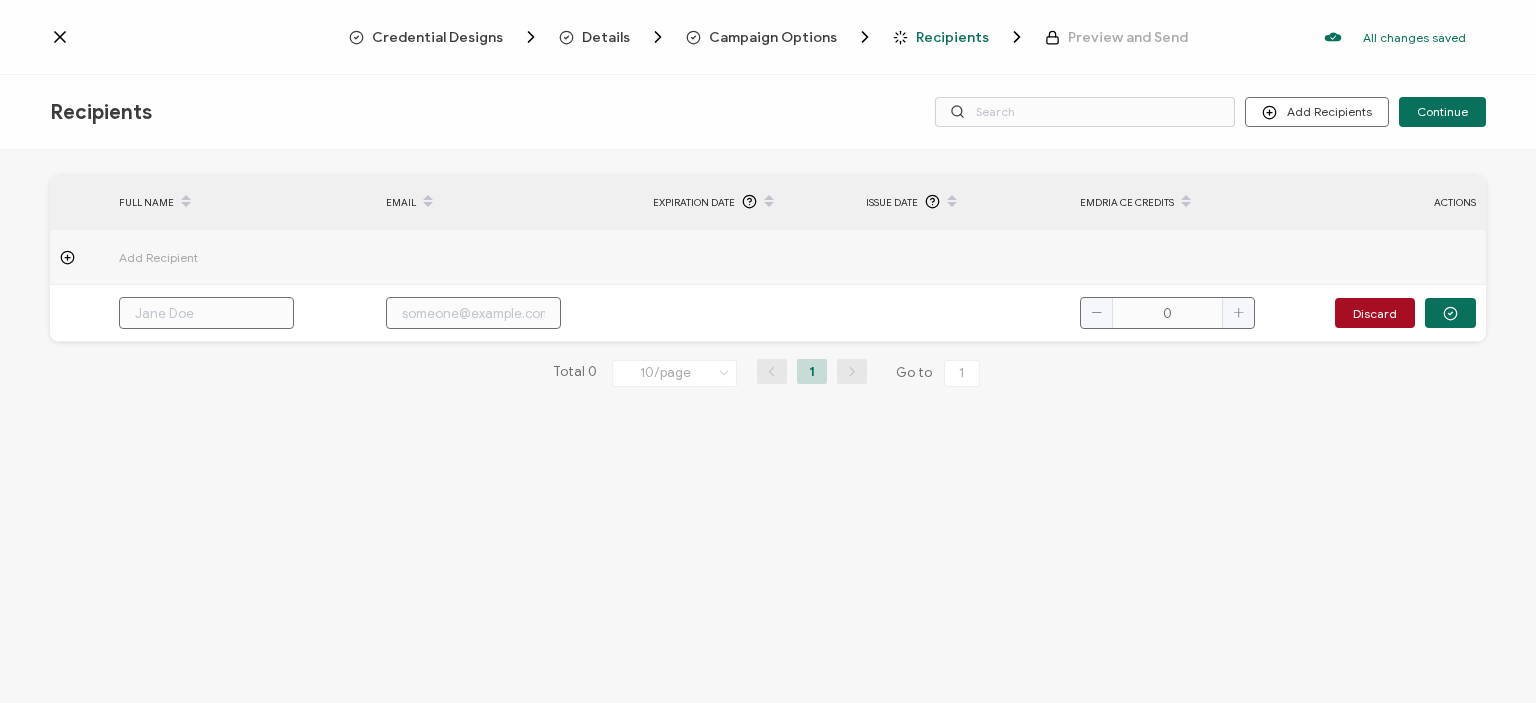 paste on "[PERSON_NAME]" 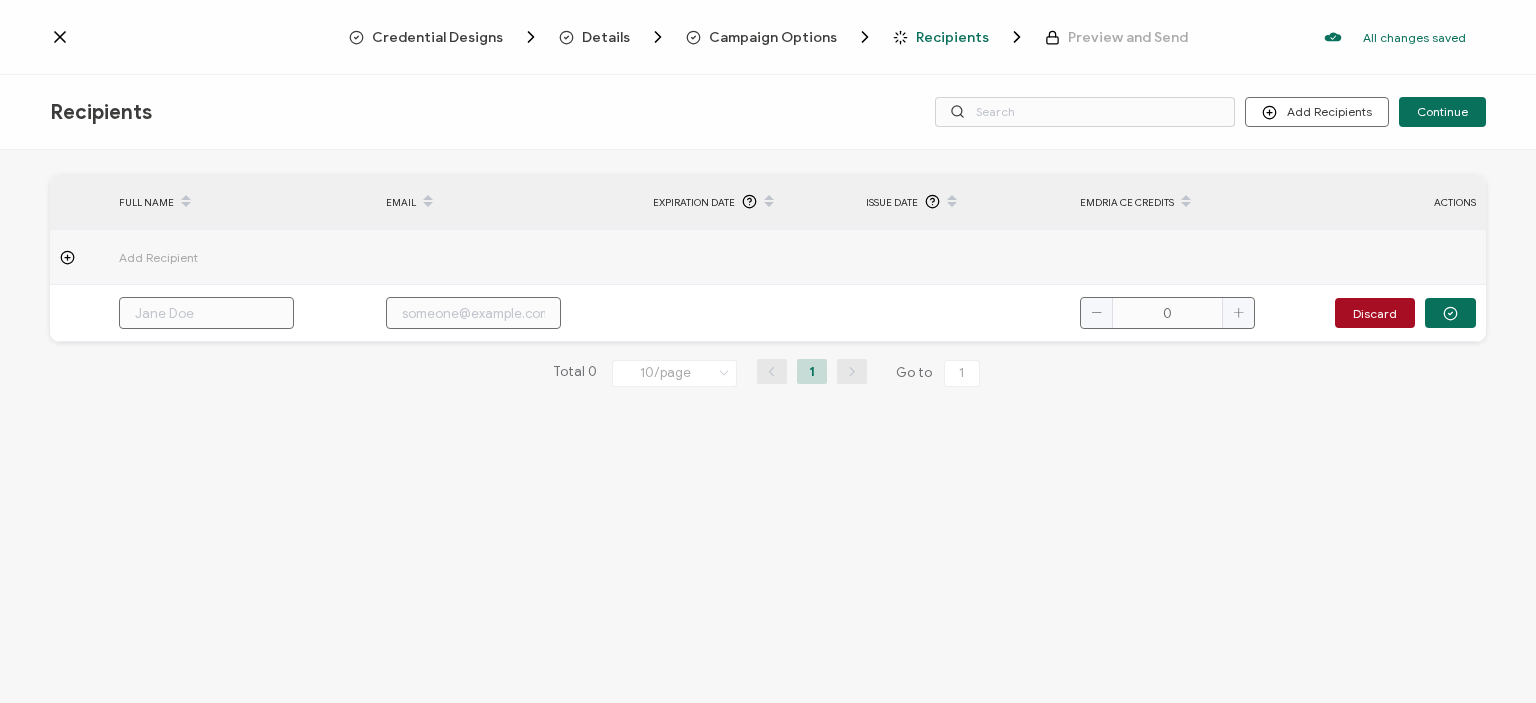 type on "[PERSON_NAME]" 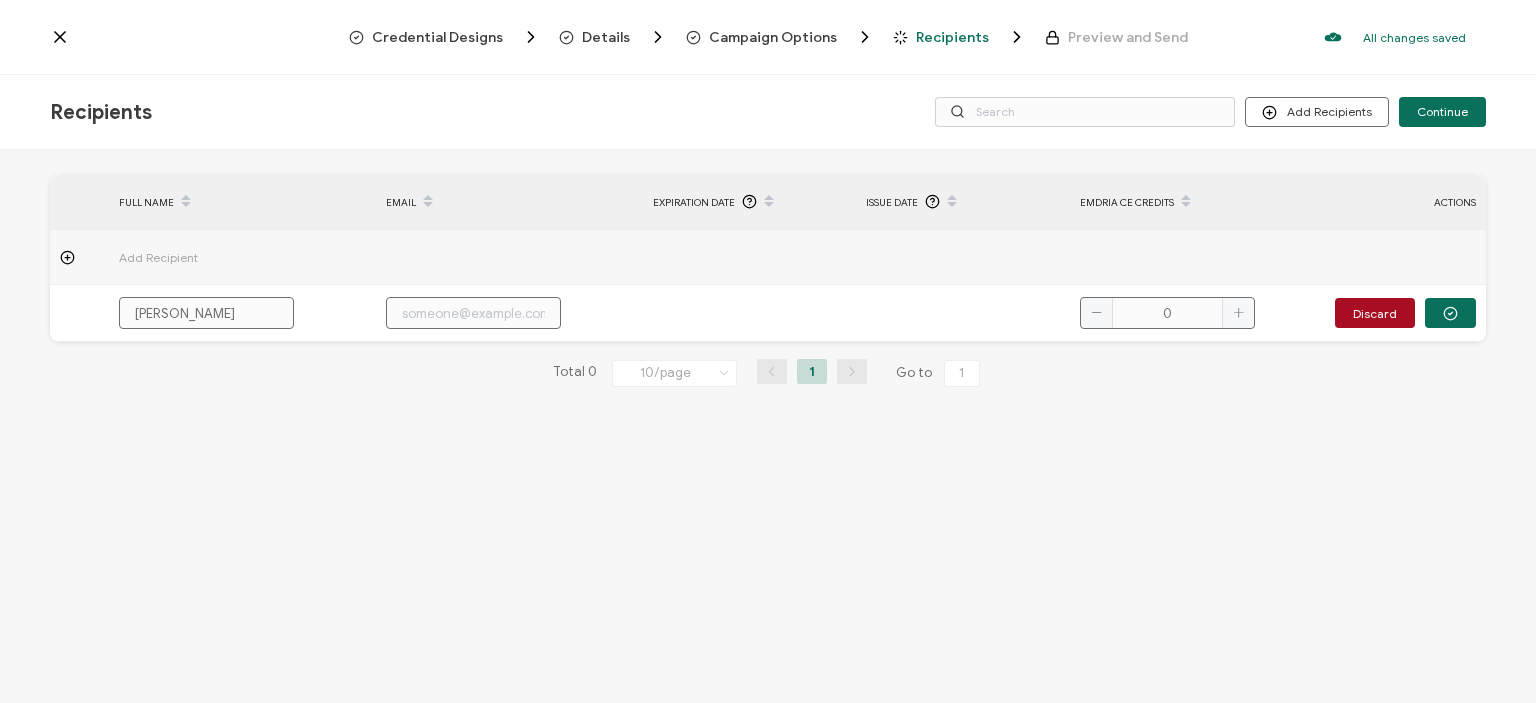 type on "[PERSON_NAME]" 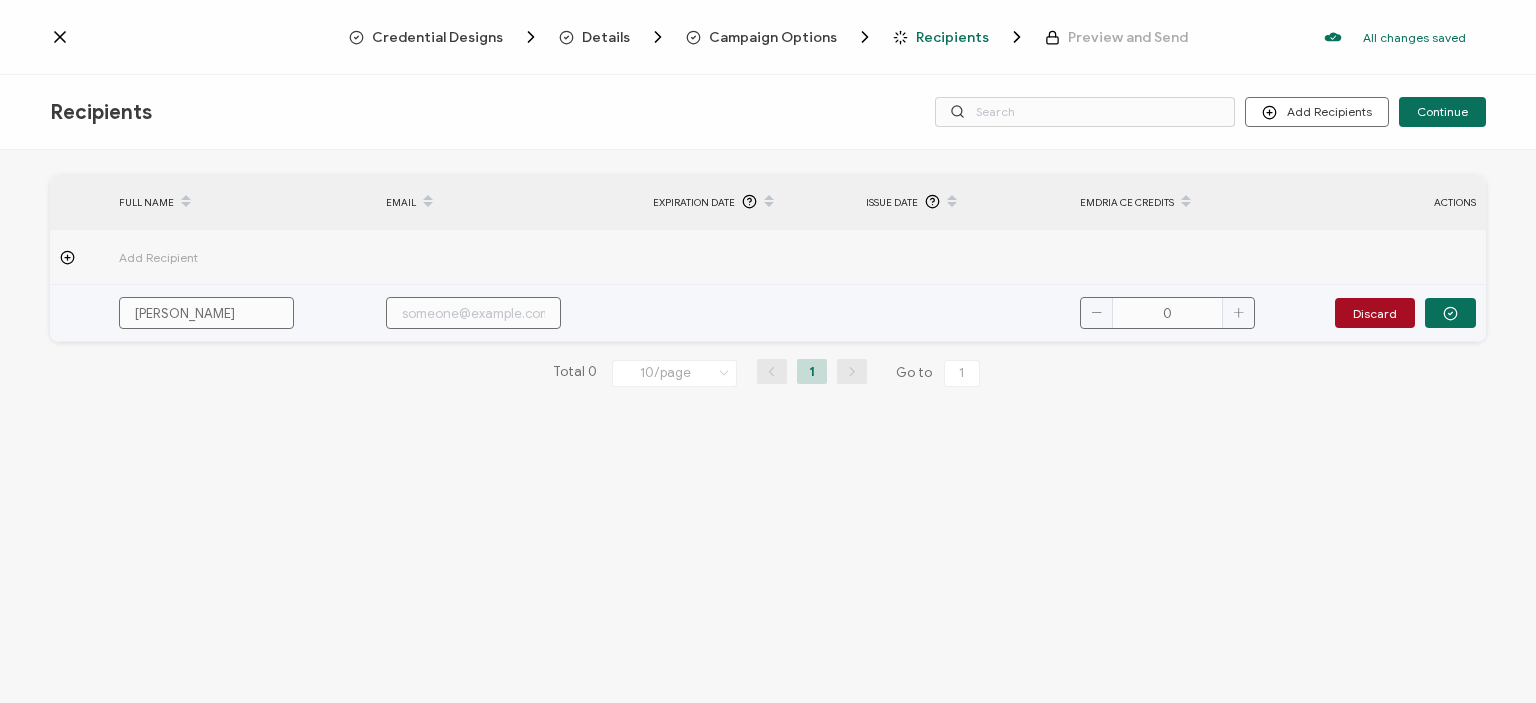 click at bounding box center (473, 313) 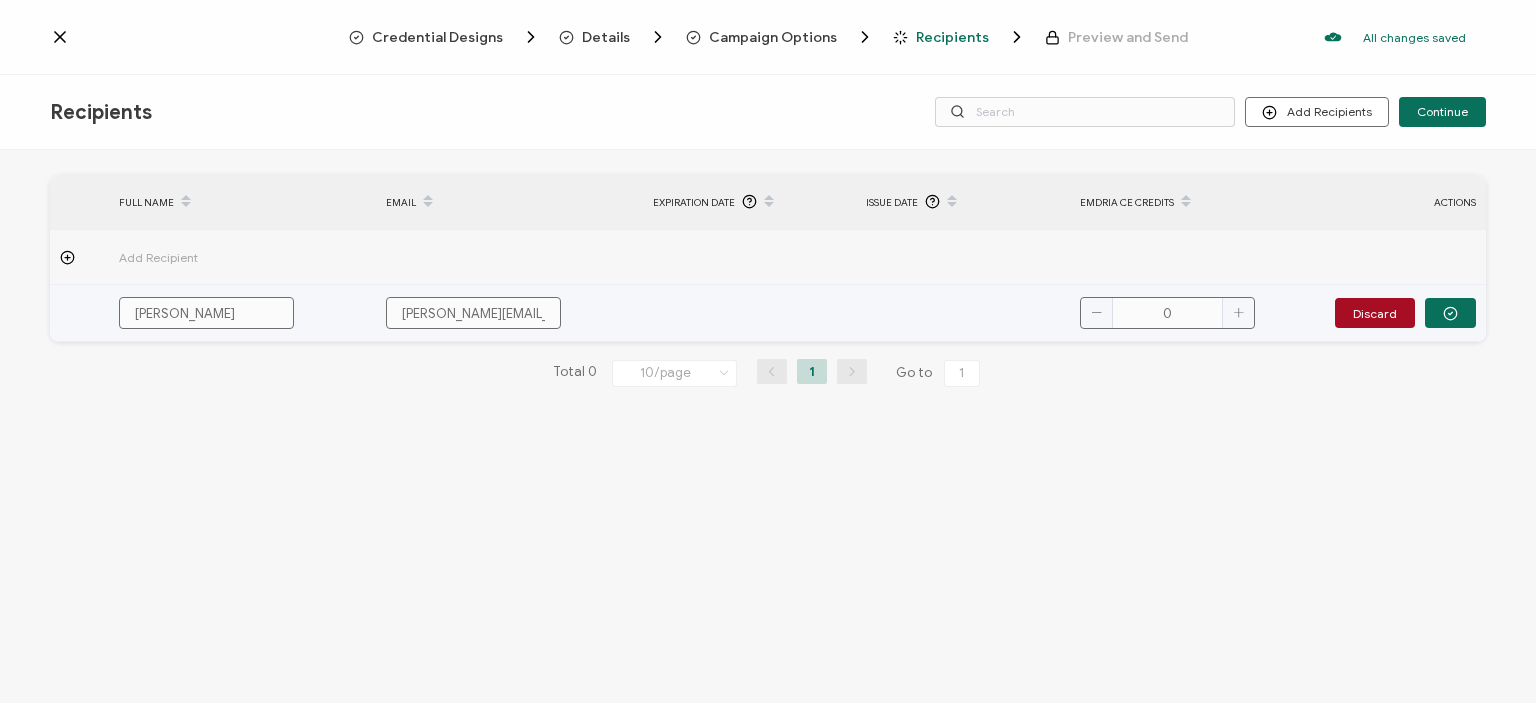 type on "[PERSON_NAME][EMAIL_ADDRESS][DOMAIN_NAME]" 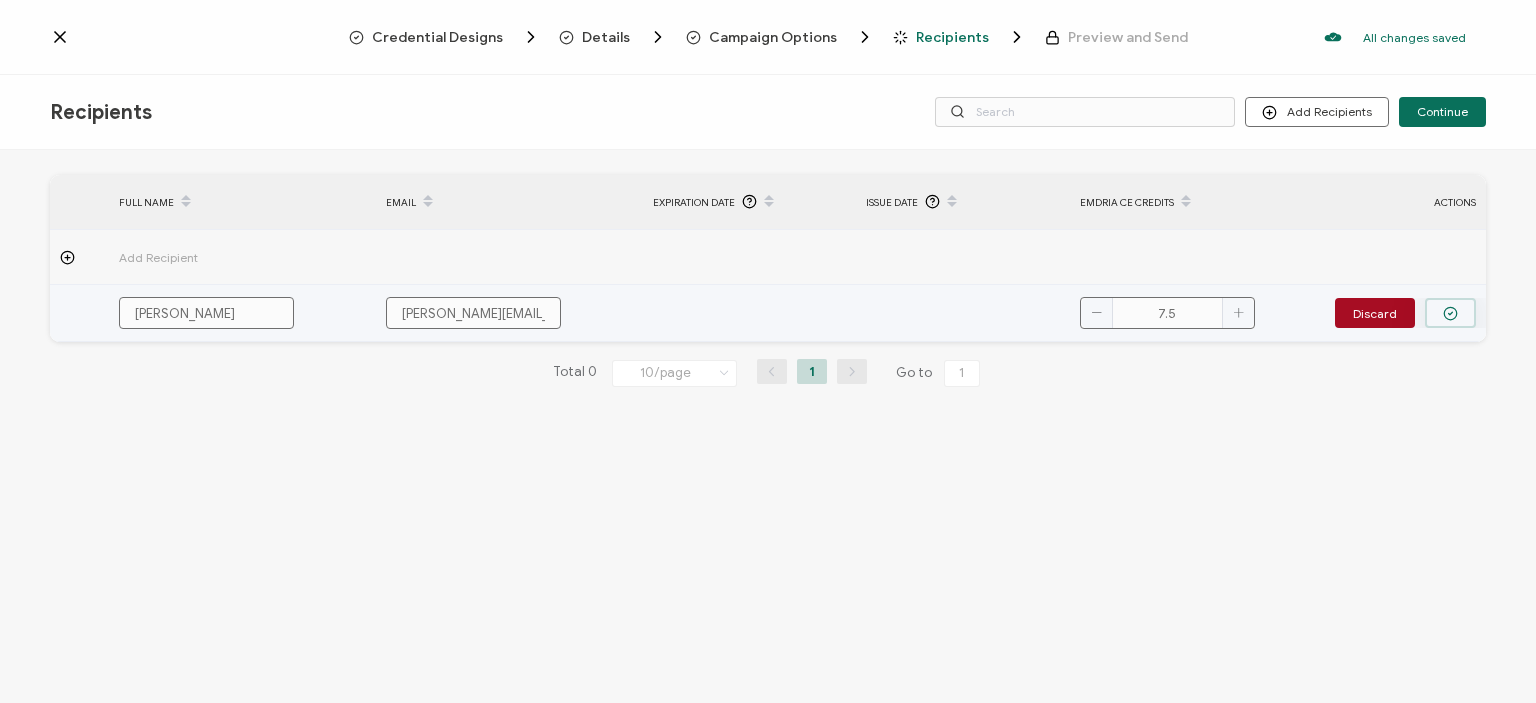 type on "7.5" 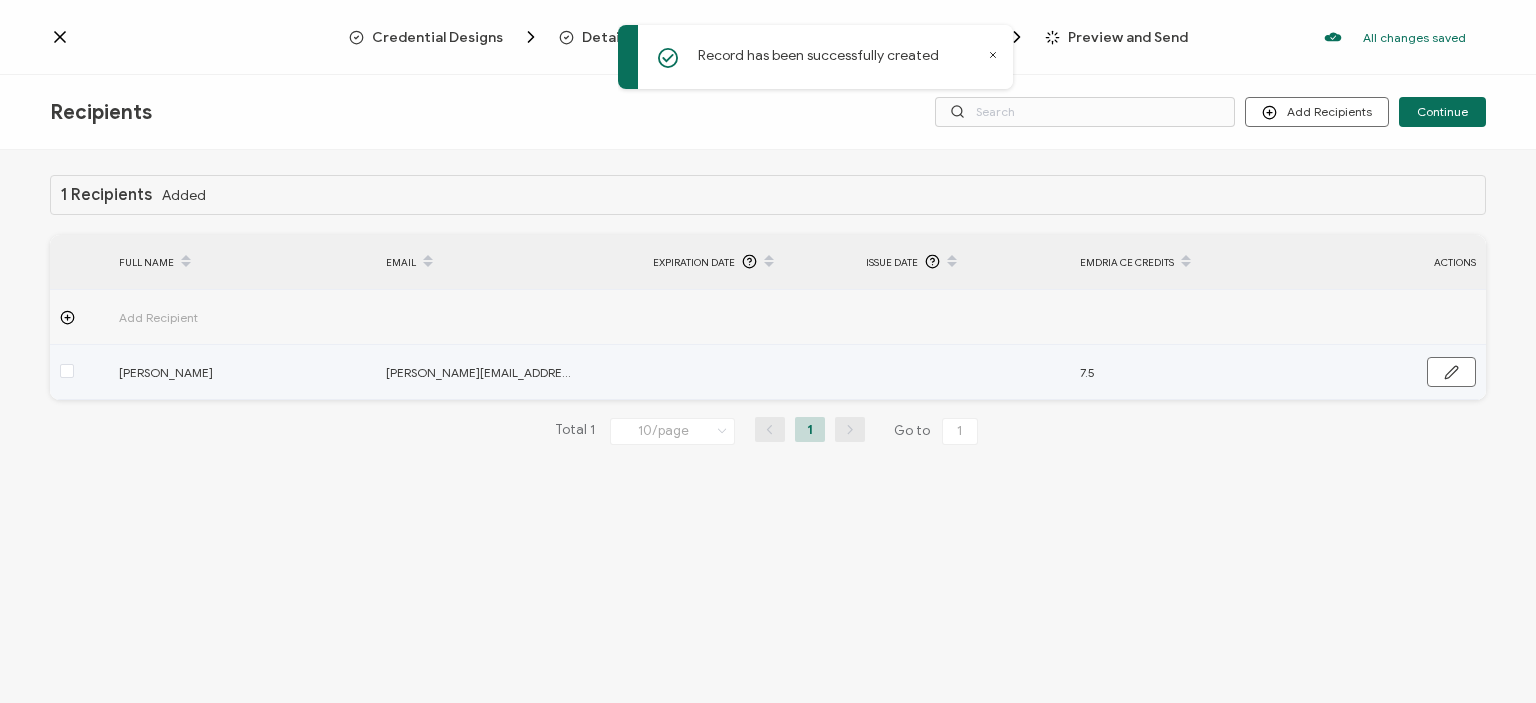 click at bounding box center (750, 372) 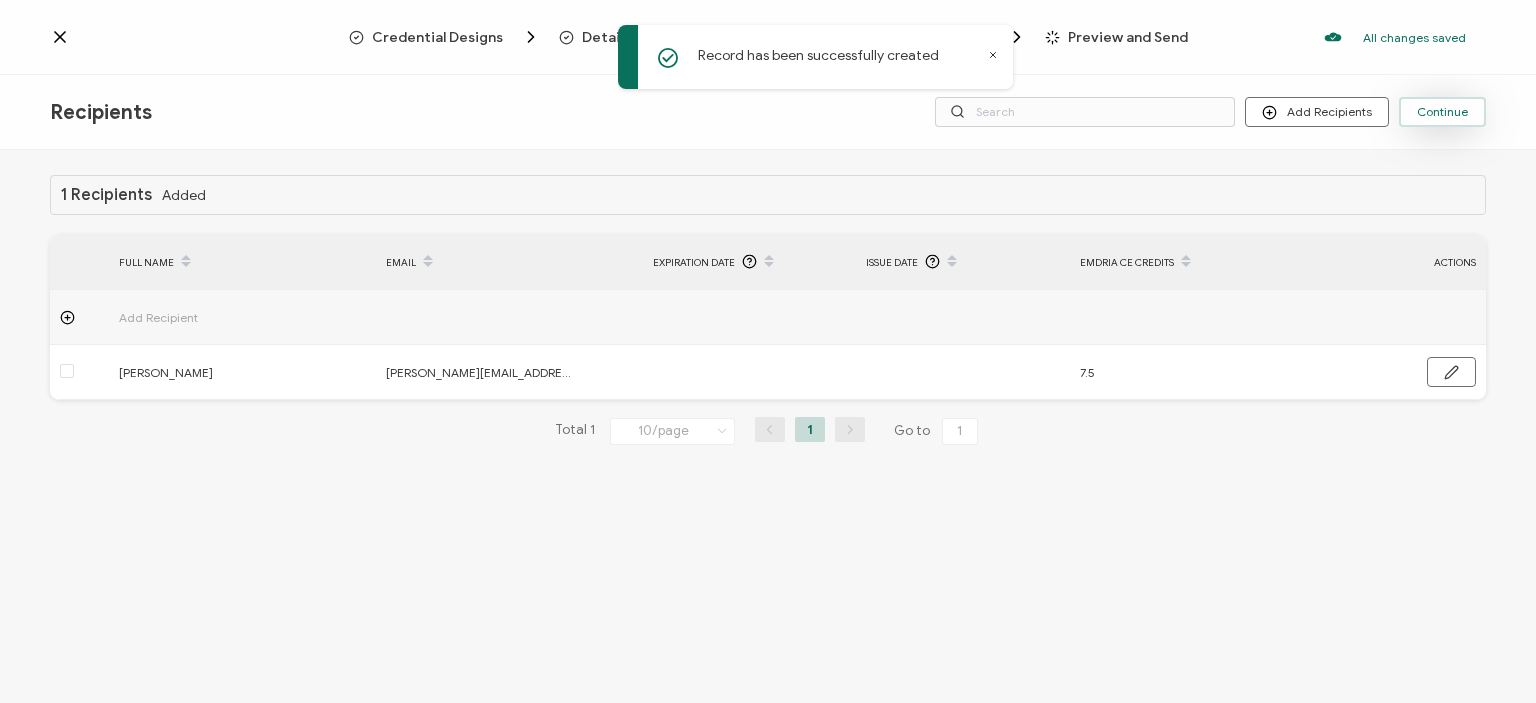 click on "Continue" at bounding box center [1442, 112] 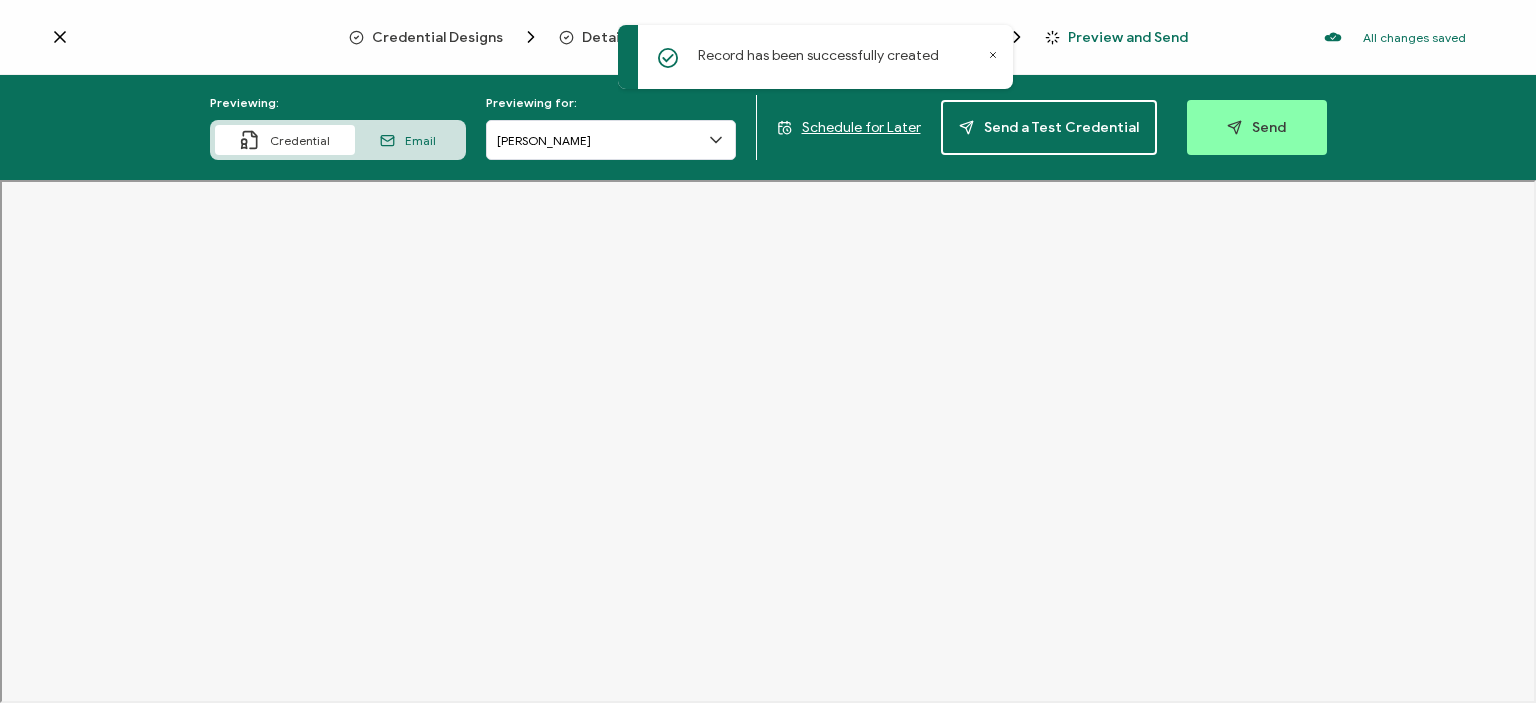 click 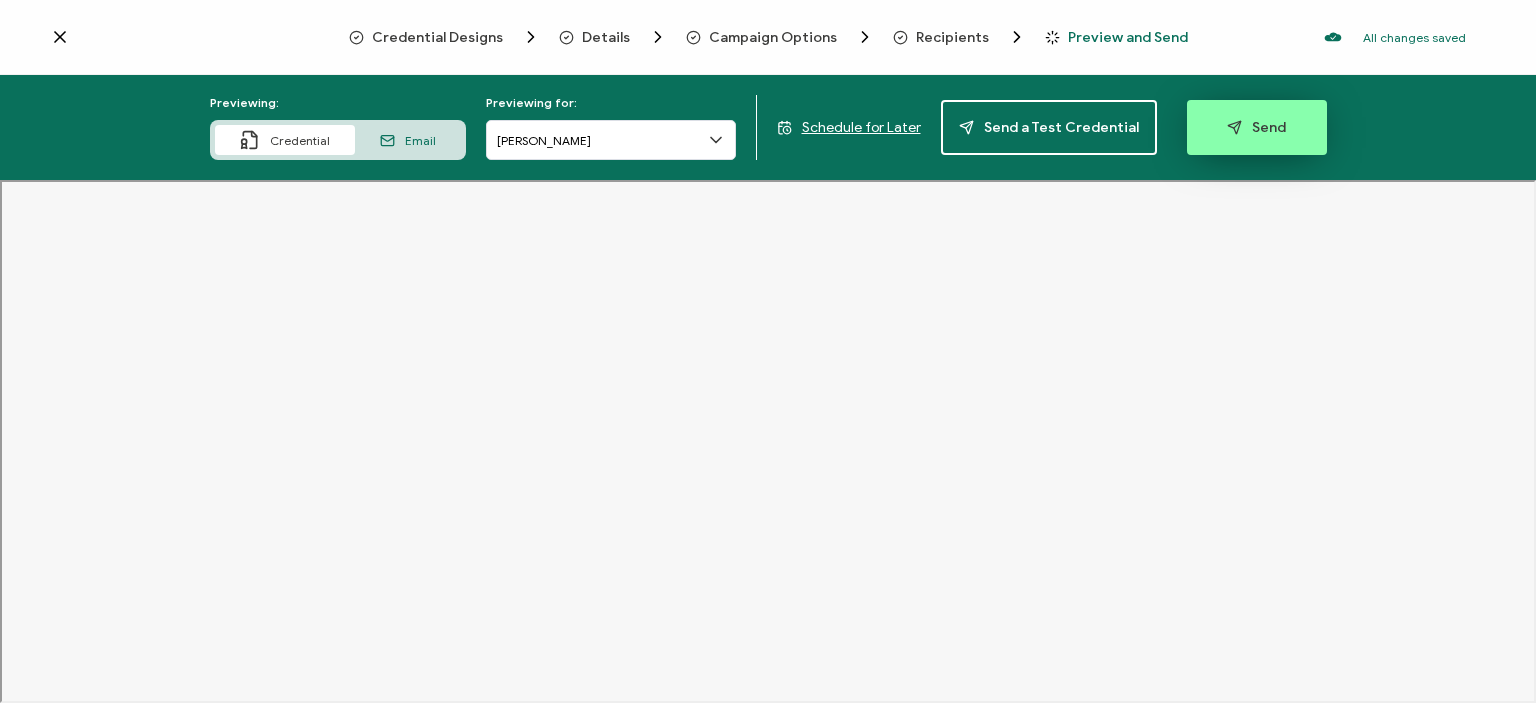 click on "Send" at bounding box center [1256, 127] 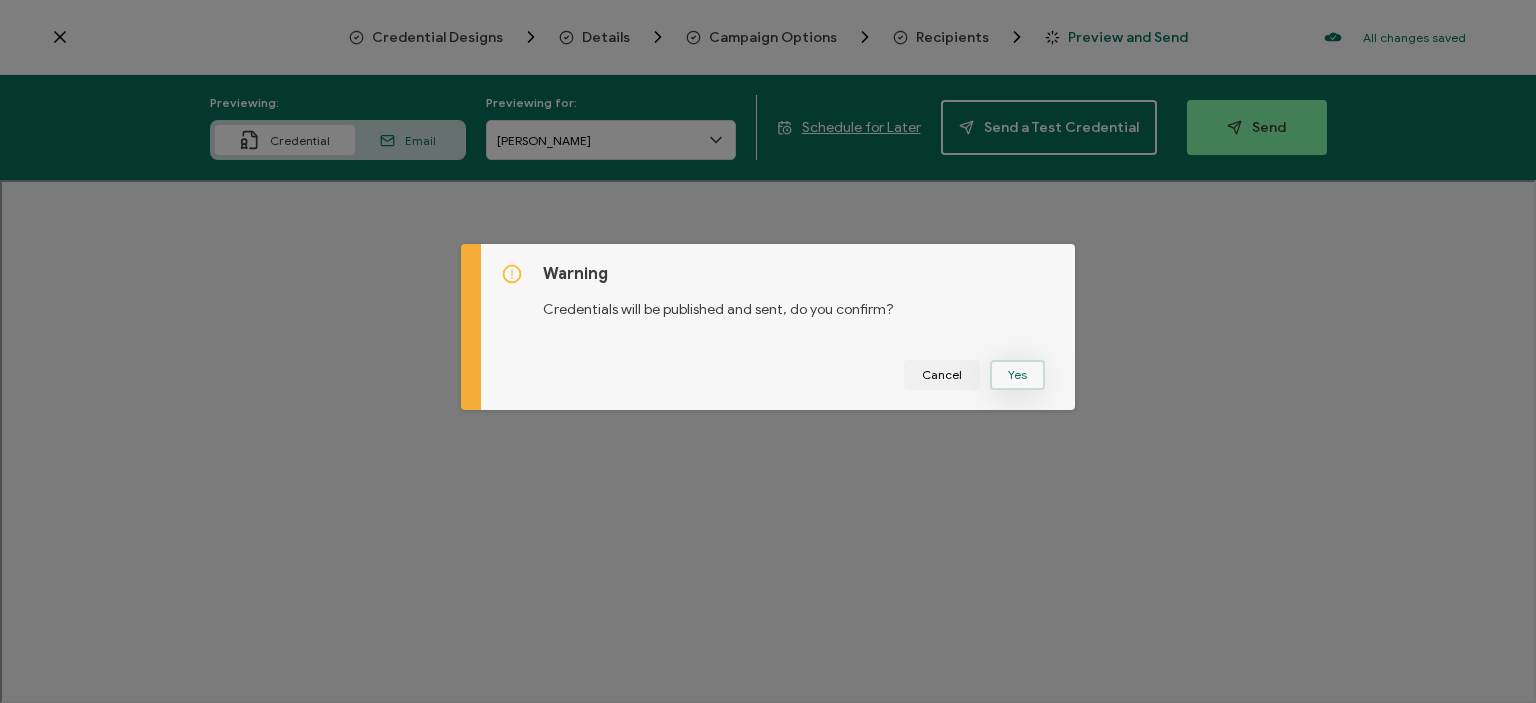 click on "Yes" at bounding box center [1017, 375] 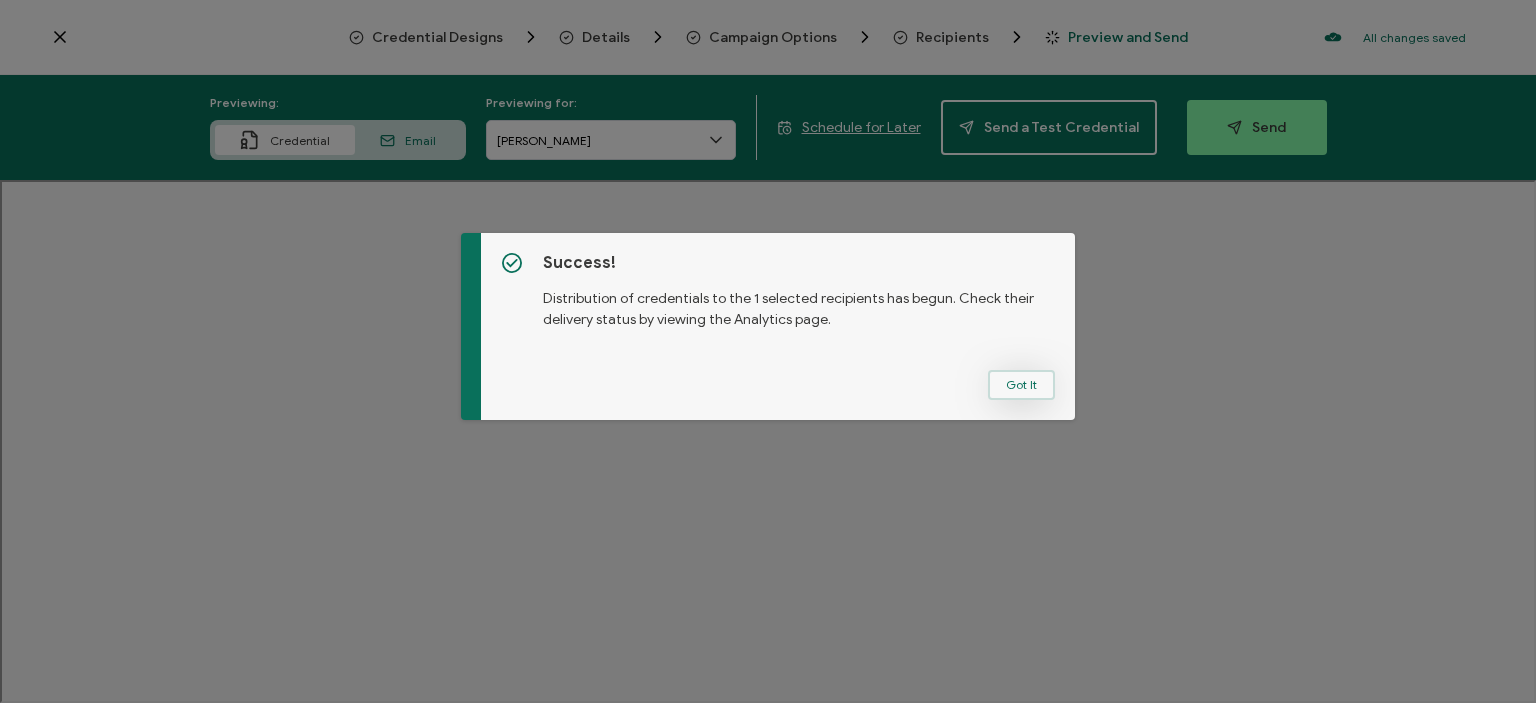 click on "Got It" at bounding box center (1021, 385) 